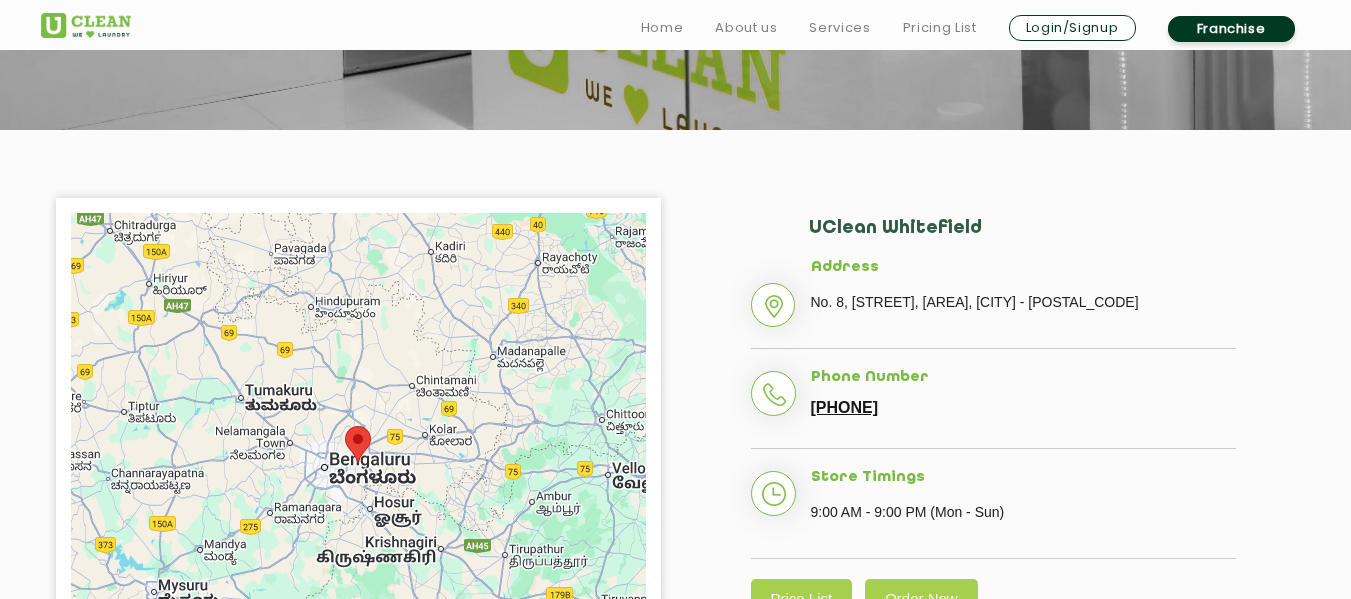 scroll, scrollTop: 400, scrollLeft: 0, axis: vertical 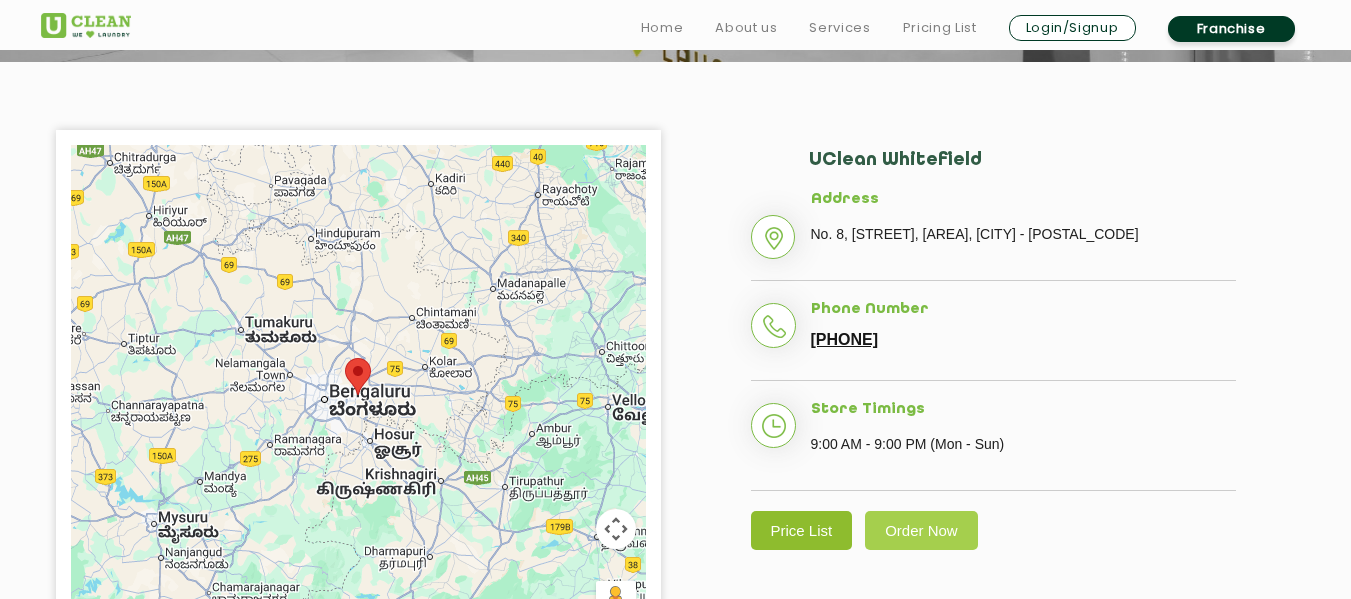 click on "Price List" 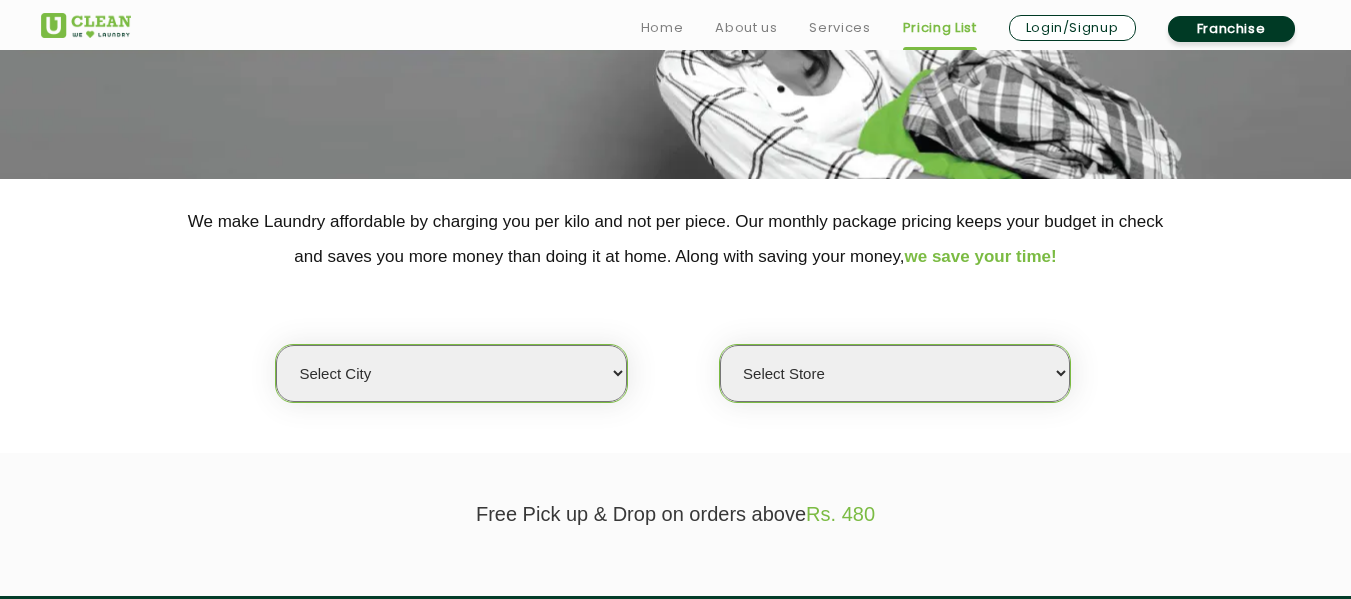 scroll, scrollTop: 300, scrollLeft: 0, axis: vertical 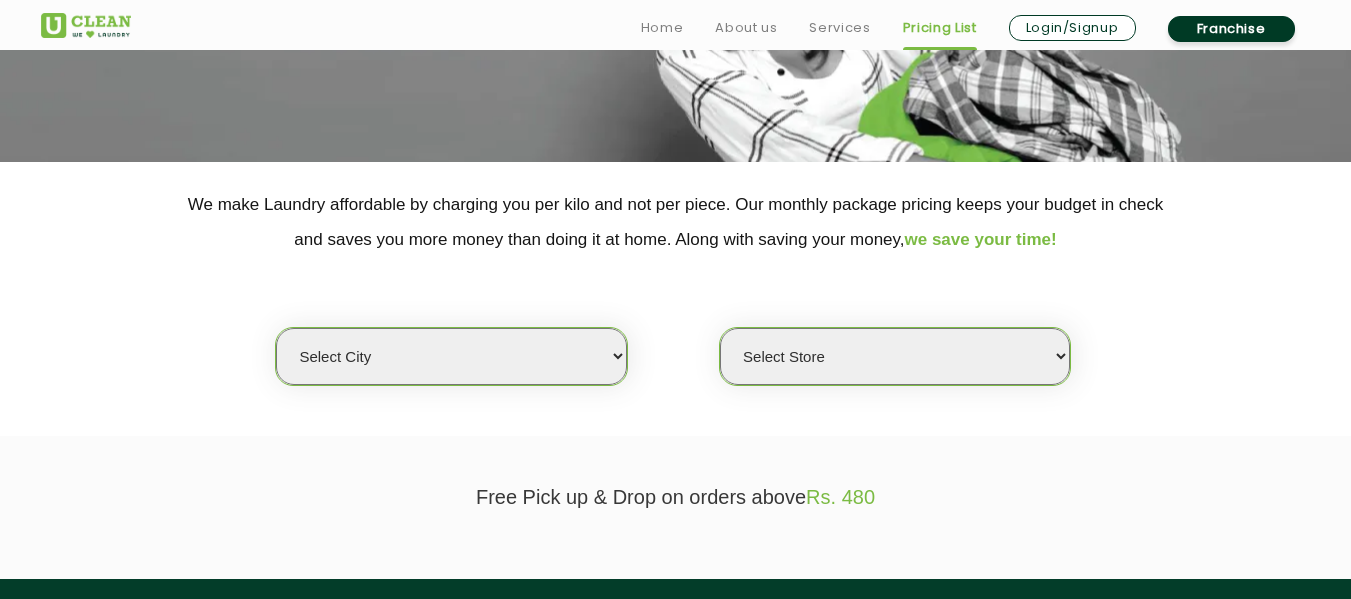 click on "Select city Aalo Agartala Agra Ahmedabad Akola Aligarh Alwar - UClean Select Amravati Aurangabad Ayodhya Bahadurgarh Bahraich Baleswar Baramulla Bareilly Barmer Barpeta Bathinda Belgaum Bengaluru Berhampur Bettiah Bhagalpur Bhilwara Bhiwadi Bhopal Bhubaneshwar Bidar Bikaner Bilaspur Bokaro Bongaigaon Chandigarh Chennai Chitrakoot Cochin Coimbatore Cooch Behar Coonoor Daman Danapur Darrang Daudnagar Dehradun Delhi Deoghar Dhanbad Dharwad Dhule Dibrugarh Digboi Dimapur Dindigul Duliajan Ellenabad Erode Faridabad Gandhidham Gandhinagar Garia Ghaziabad Goa Gohana Golaghat Gonda Gorakhpur Gurugram Guwahati Gwalior Haldwani Hamirpur Hanumangarh Haridwar Hingoli Hojai Howrah Hubli Hyderabad Imphal Indore Itanagar Jagdalpur Jagraon Jaipur Jaipur - Select Jammu Jamshedpur Jehanabad Jhansi Jodhpur Jorhat Kaithal Kakinada Kanpur Kargil Karimganj Kathmandu Kharupetia Khopoli Kochi Kohima Kokapet Kokrajhar Kolhapur Kolkata Kota - Select Kotdwar Krishnanagar Kundli Kurnool Latur Leh Longding Lower Subansiri Lucknow Madurai" at bounding box center (451, 356) 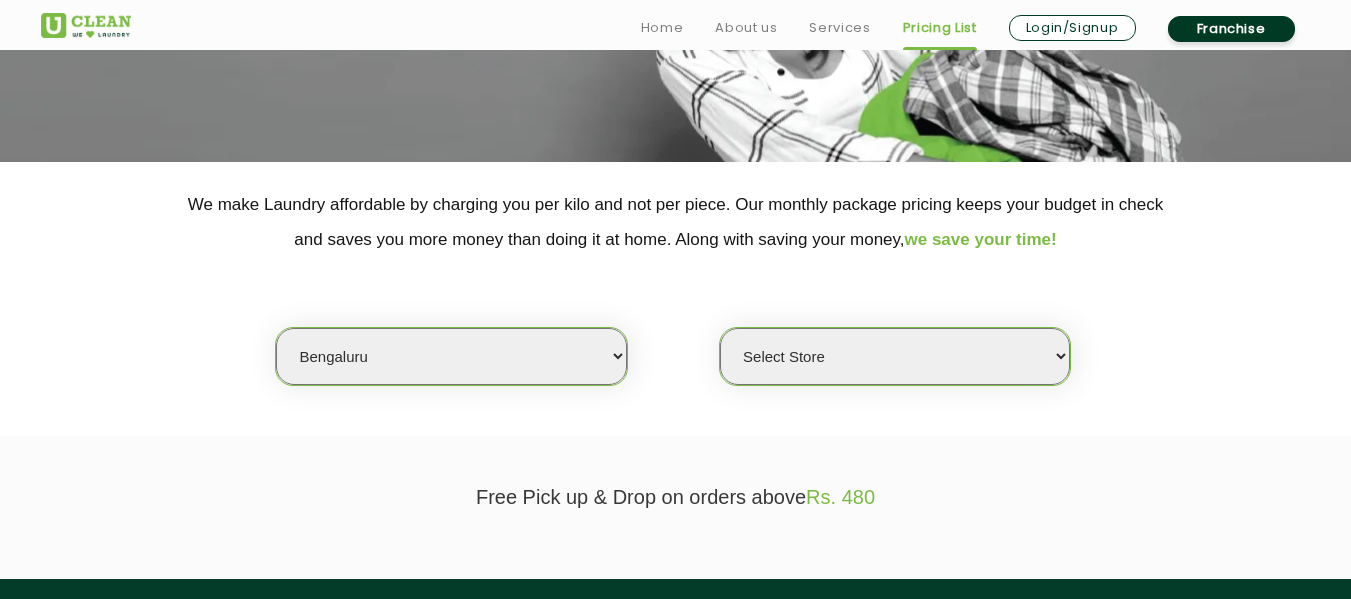 click on "Select city Aalo Agartala Agra Ahmedabad Akola Aligarh Alwar - UClean Select Amravati Aurangabad Ayodhya Bahadurgarh Bahraich Baleswar Baramulla Bareilly Barmer Barpeta Bathinda Belgaum Bengaluru Berhampur Bettiah Bhagalpur Bhilwara Bhiwadi Bhopal Bhubaneshwar Bidar Bikaner Bilaspur Bokaro Bongaigaon Chandigarh Chennai Chitrakoot Cochin Coimbatore Cooch Behar Coonoor Daman Danapur Darrang Daudnagar Dehradun Delhi Deoghar Dhanbad Dharwad Dhule Dibrugarh Digboi Dimapur Dindigul Duliajan Ellenabad Erode Faridabad Gandhidham Gandhinagar Garia Ghaziabad Goa Gohana Golaghat Gonda Gorakhpur Gurugram Guwahati Gwalior Haldwani Hamirpur Hanumangarh Haridwar Hingoli Hojai Howrah Hubli Hyderabad Imphal Indore Itanagar Jagdalpur Jagraon Jaipur Jaipur - Select Jammu Jamshedpur Jehanabad Jhansi Jodhpur Jorhat Kaithal Kakinada Kanpur Kargil Karimganj Kathmandu Kharupetia Khopoli Kochi Kohima Kokapet Kokrajhar Kolhapur Kolkata Kota - Select Kotdwar Krishnanagar Kundli Kurnool Latur Leh Longding Lower Subansiri Lucknow Madurai" at bounding box center (451, 356) 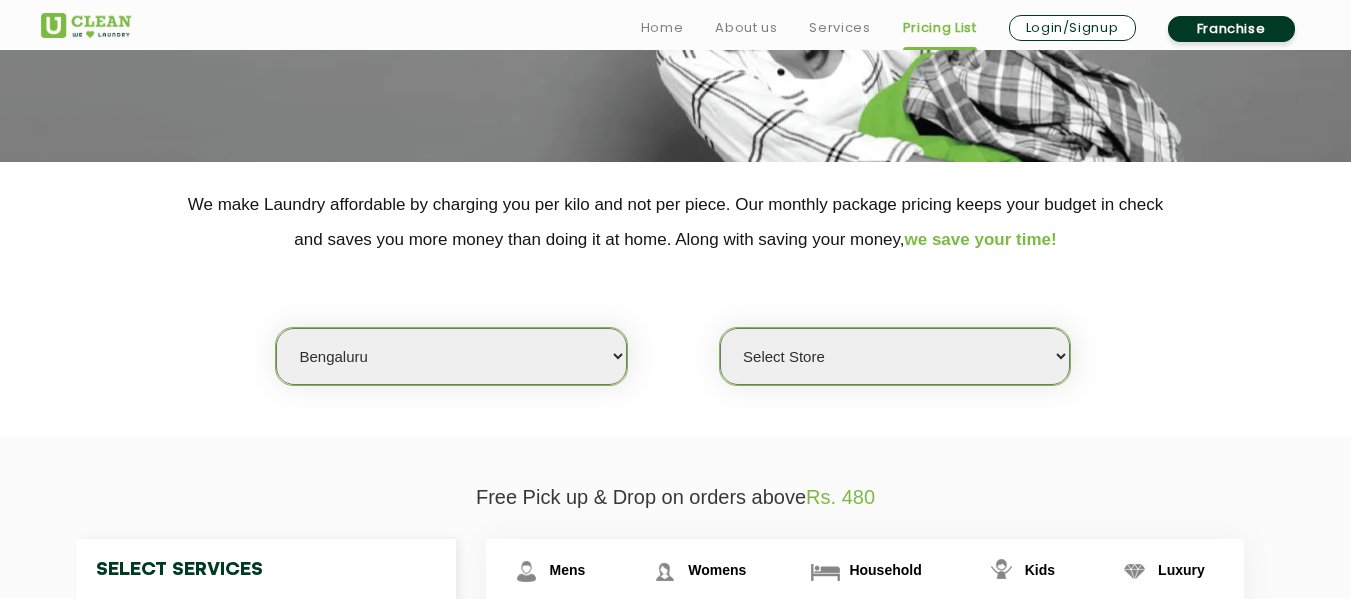 click on "Select Store UClean Bhartiya city UClean Hunasamaranahalli UClean KR Puram Bengaluru UClean  J.P Nagar Bengaluru UClean HSR Layout UClean Electronic City 1 UClean Chandra Layout UClean Uttarahalli UClean Koramangala UClean Santhrupthi Nagar UClean Balagere Road UClean Hennur UClean Whitefield UClean Yalahanka UClean Hulimavu UClean Brookefield UClean Budegera Cross UClean Konanakunte UClean 7th Block Jayanagar UClean Kasavanahalli UClean Srinivasnagar UClean Ramamurthy Nagar UClean Horamavu UClean Richmond Circle UClean Kodathi UClean Kannamangla UClean Rajaji Nagar UClean Mahadevpura" at bounding box center (895, 356) 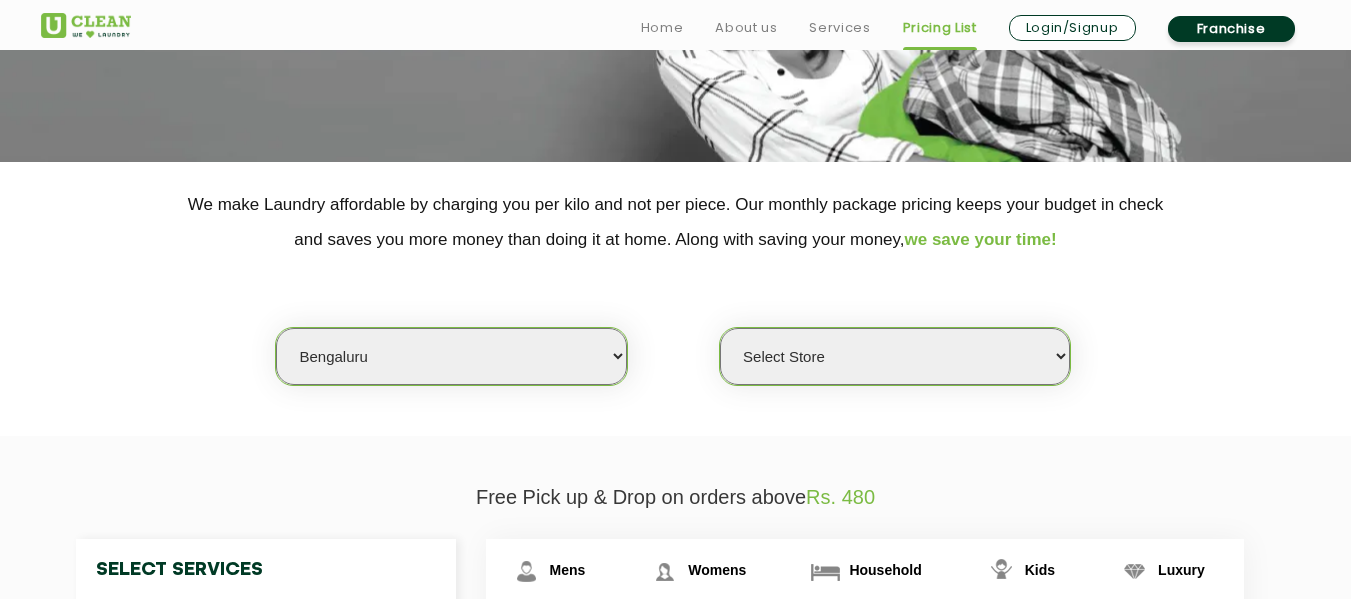 select on "413" 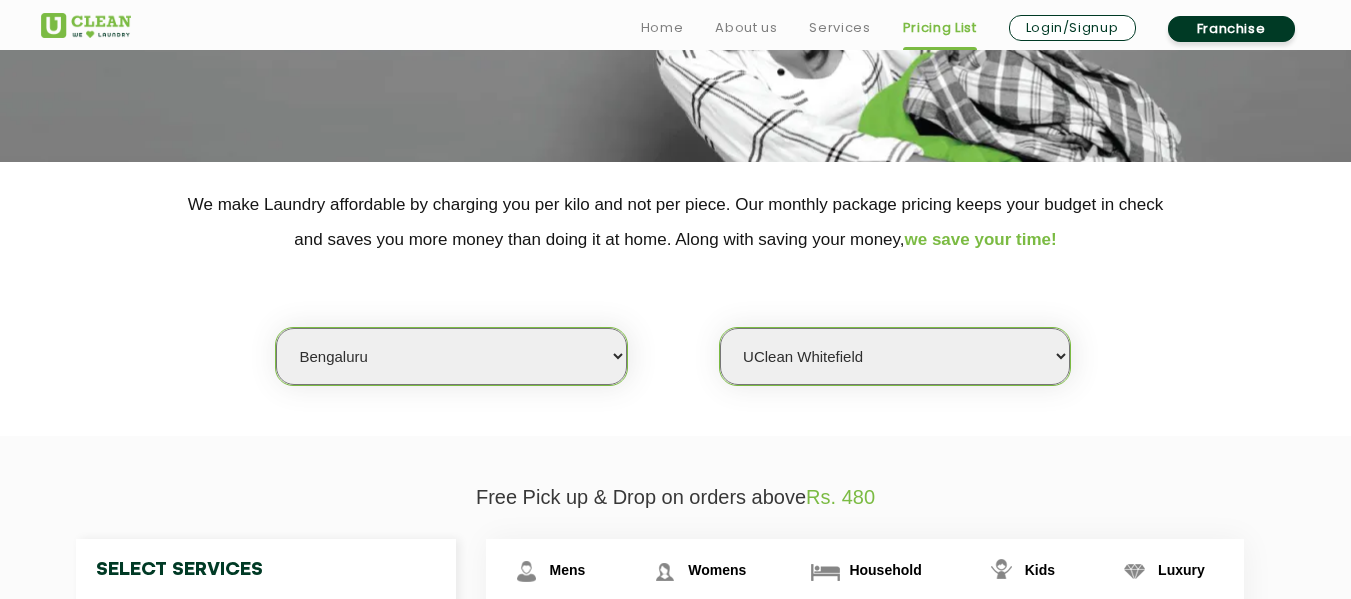click on "Select Store UClean Bhartiya city UClean Hunasamaranahalli UClean KR Puram Bengaluru UClean  J.P Nagar Bengaluru UClean HSR Layout UClean Electronic City 1 UClean Chandra Layout UClean Uttarahalli UClean Koramangala UClean Santhrupthi Nagar UClean Balagere Road UClean Hennur UClean Whitefield UClean Yalahanka UClean Hulimavu UClean Brookefield UClean Budegera Cross UClean Konanakunte UClean 7th Block Jayanagar UClean Kasavanahalli UClean Srinivasnagar UClean Ramamurthy Nagar UClean Horamavu UClean Richmond Circle UClean Kodathi UClean Kannamangla UClean Rajaji Nagar UClean Mahadevpura" at bounding box center [895, 356] 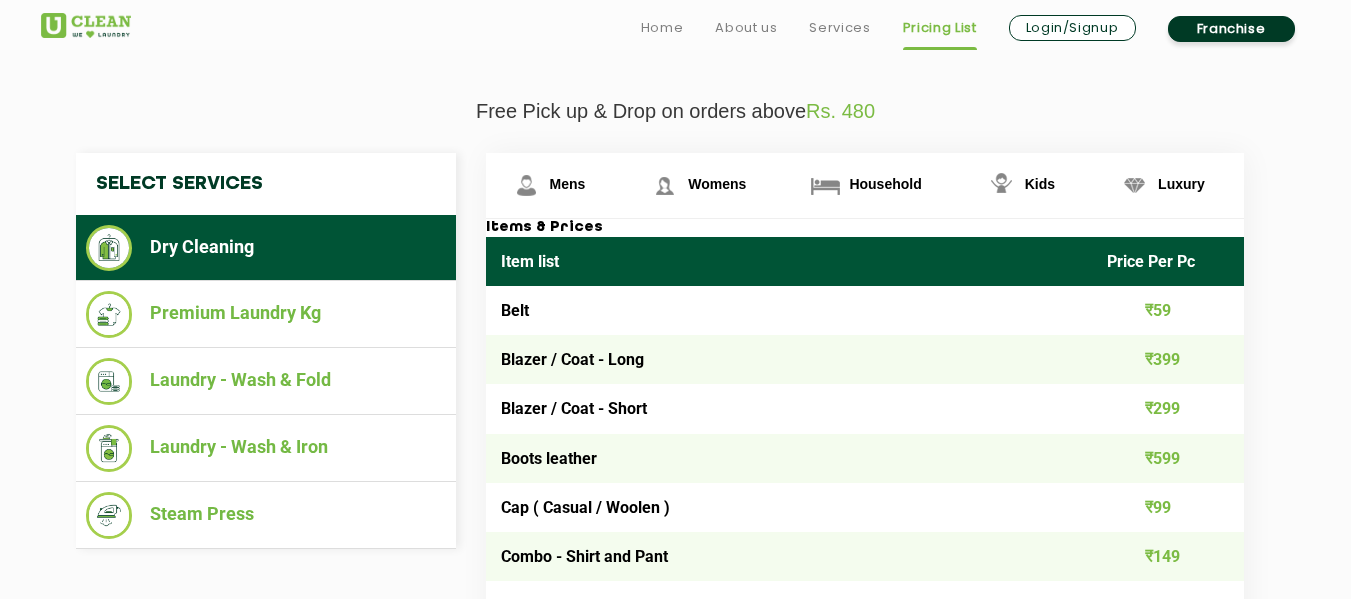 scroll, scrollTop: 700, scrollLeft: 0, axis: vertical 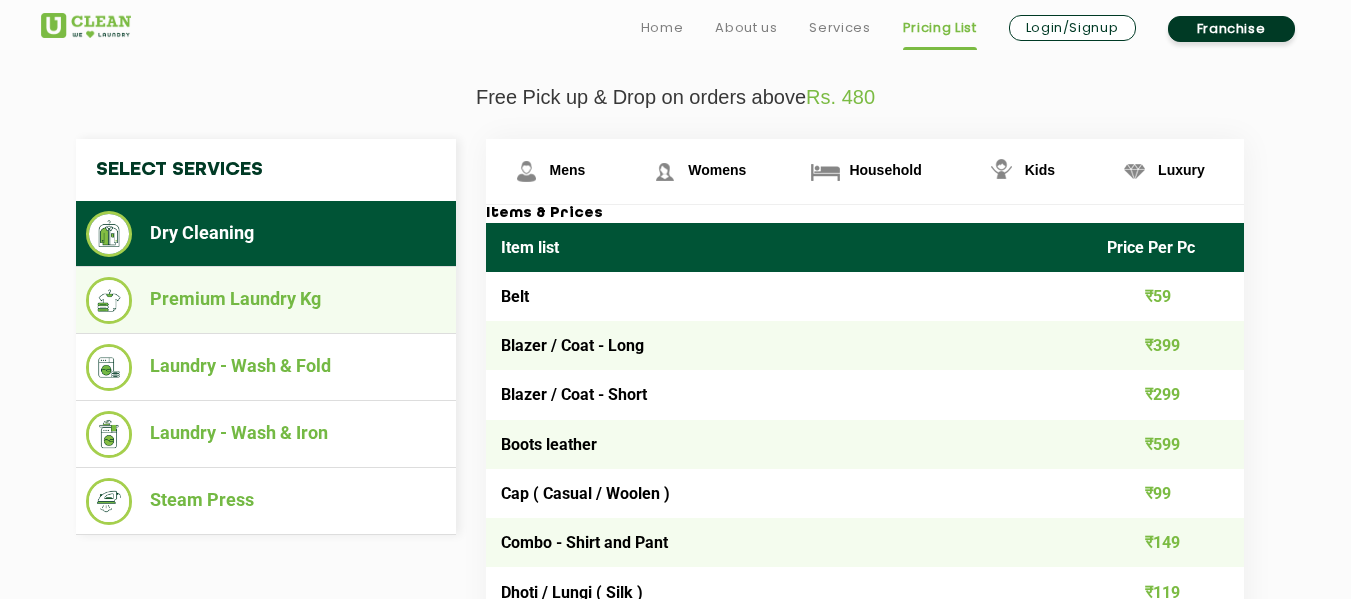 click on "Premium Laundry Kg" at bounding box center [266, 300] 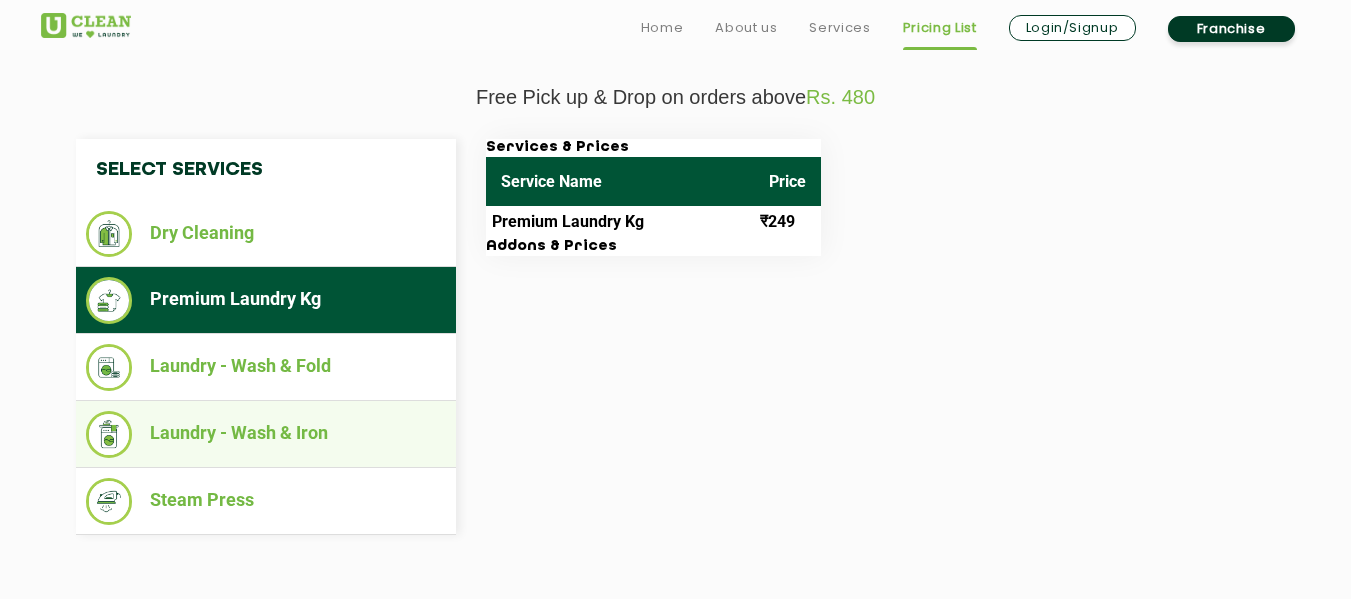 click on "Laundry - Wash & Iron" at bounding box center [266, 434] 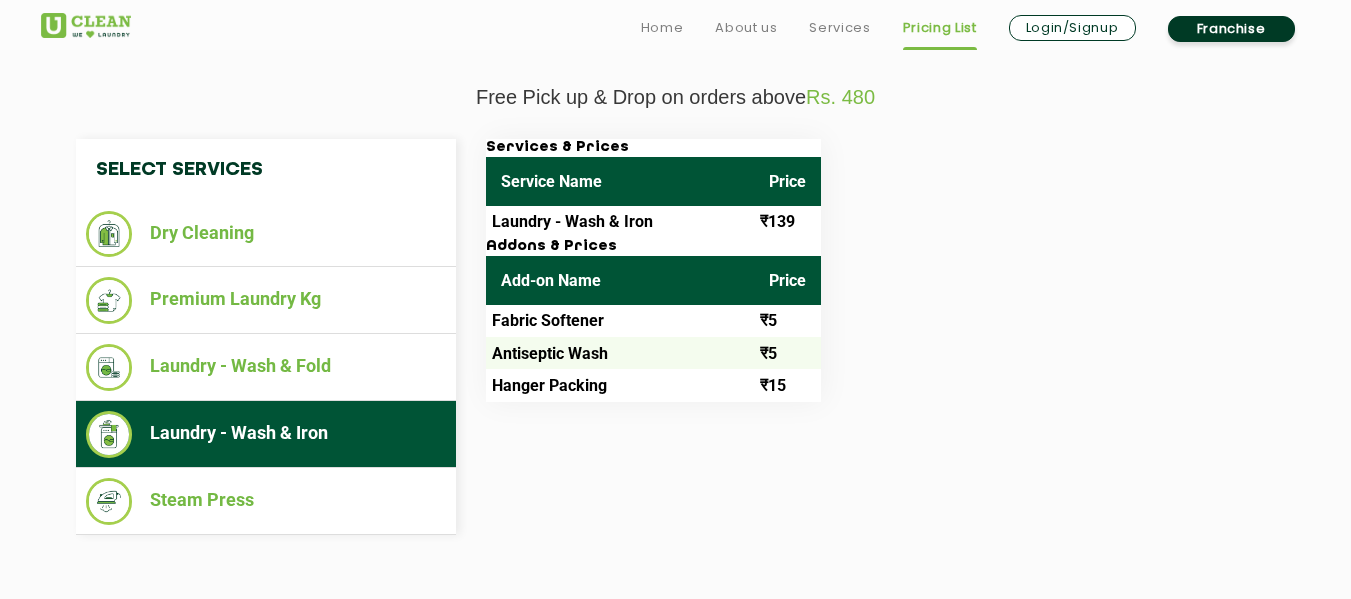 click on "Laundry - Wash & Iron" at bounding box center (620, 222) 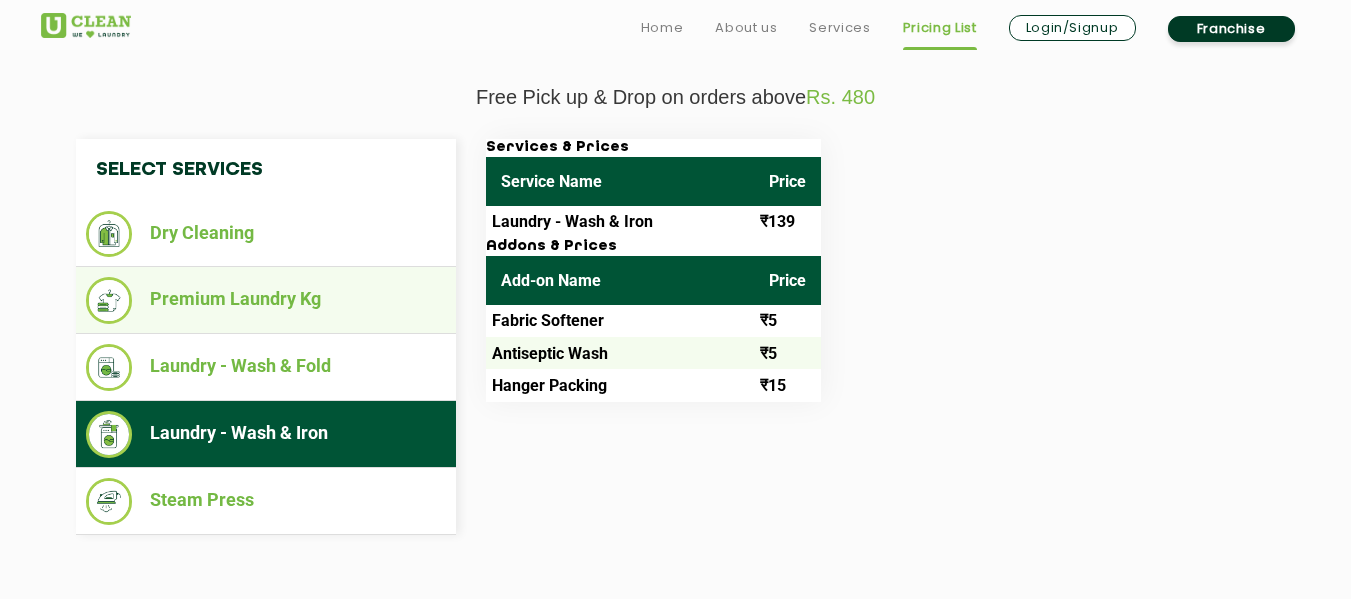 click on "Premium Laundry Kg" at bounding box center (266, 300) 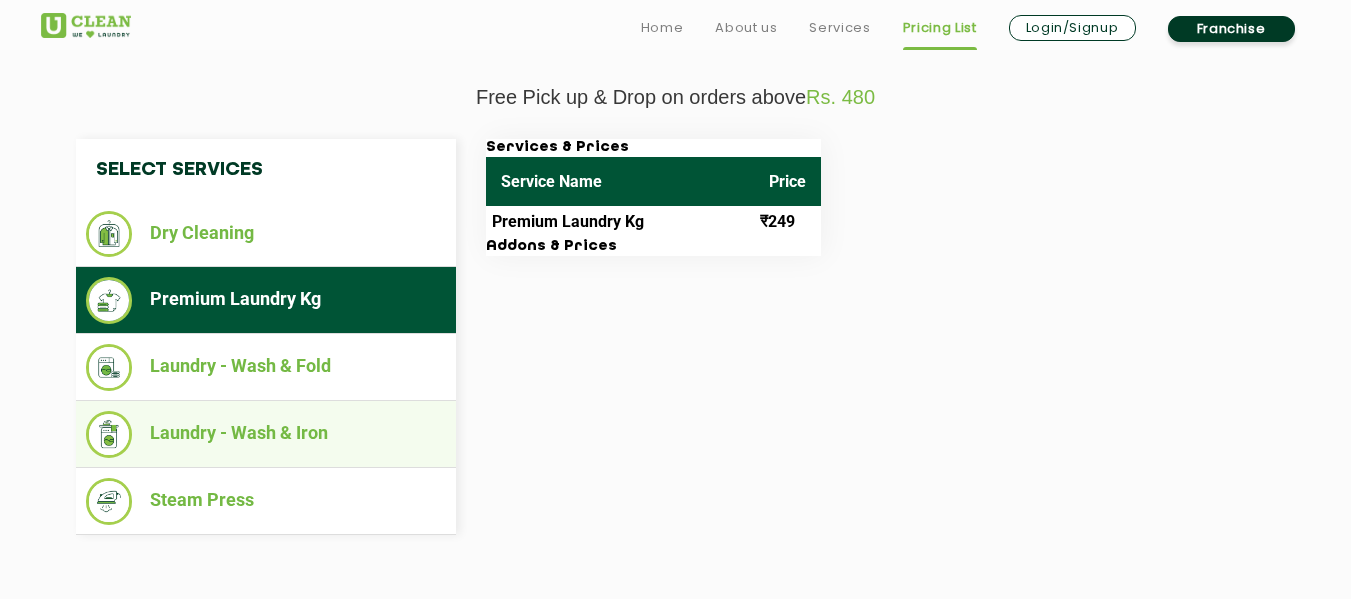 click on "Laundry - Wash & Iron" at bounding box center [266, 434] 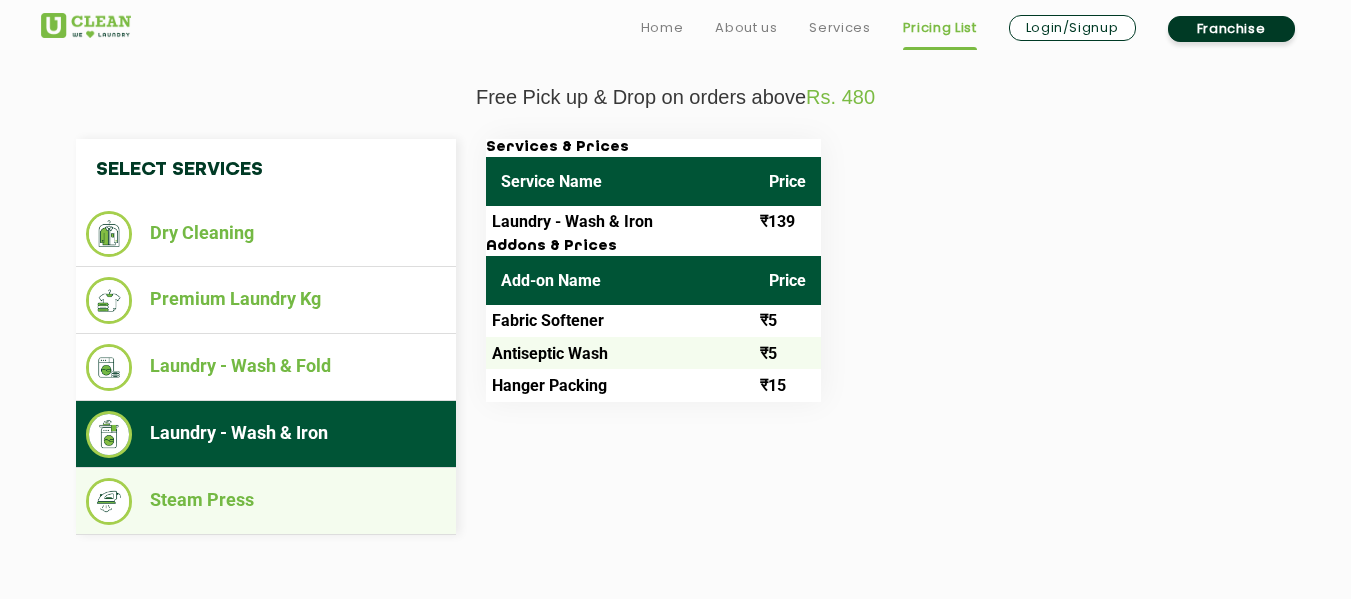 click on "Steam Press" at bounding box center (266, 501) 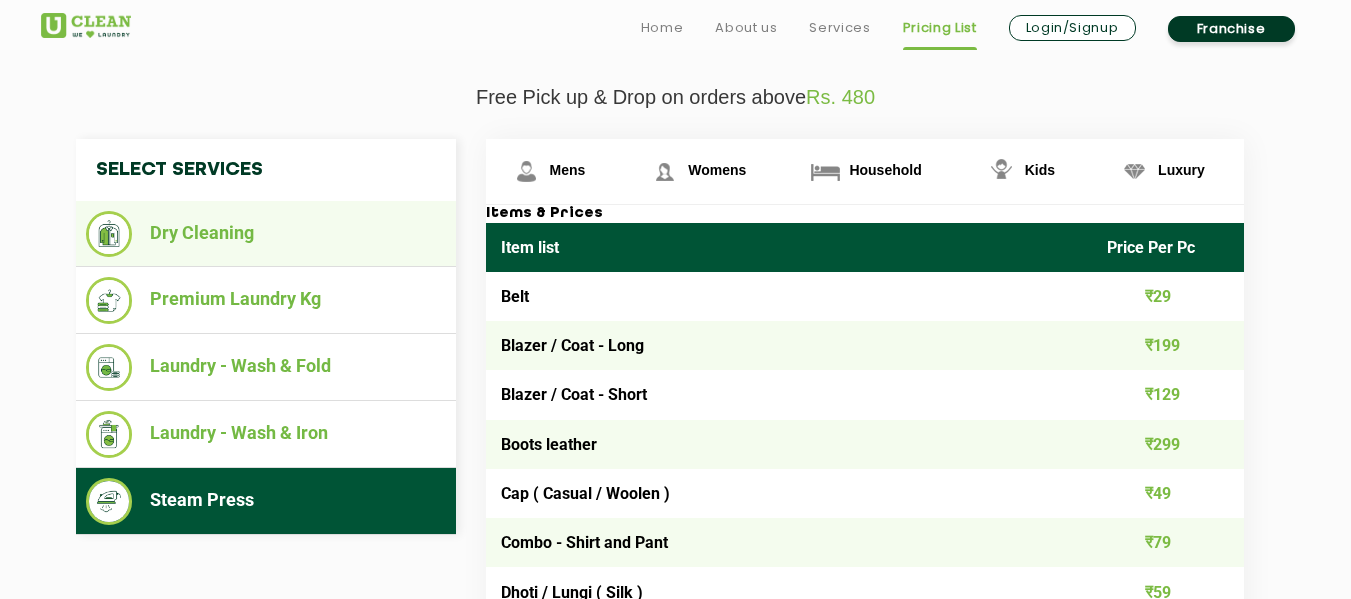 click on "Dry Cleaning" at bounding box center [266, 234] 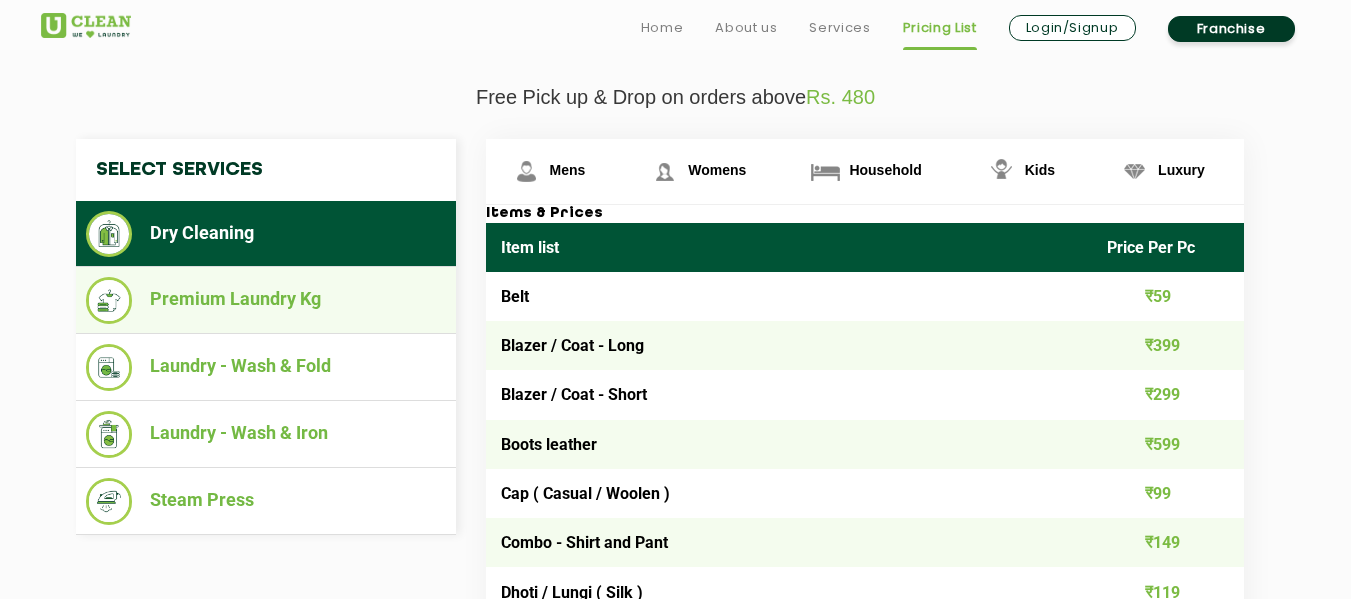 click on "Premium Laundry Kg" at bounding box center [266, 300] 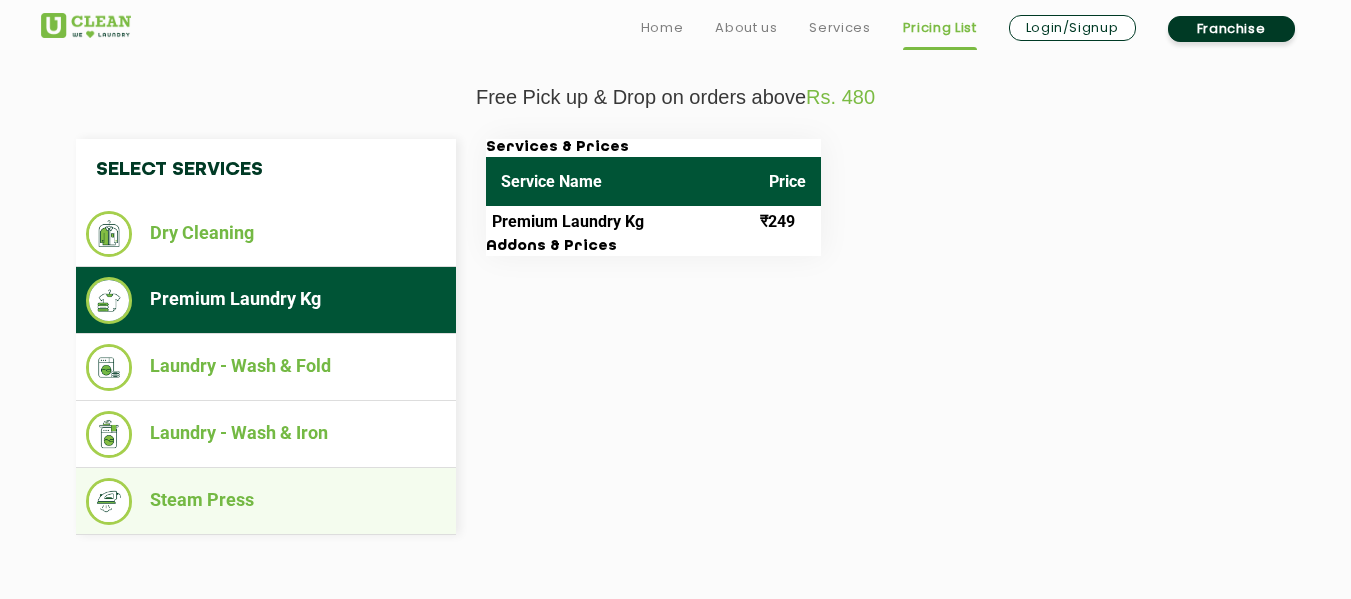 click on "Steam Press" at bounding box center (266, 501) 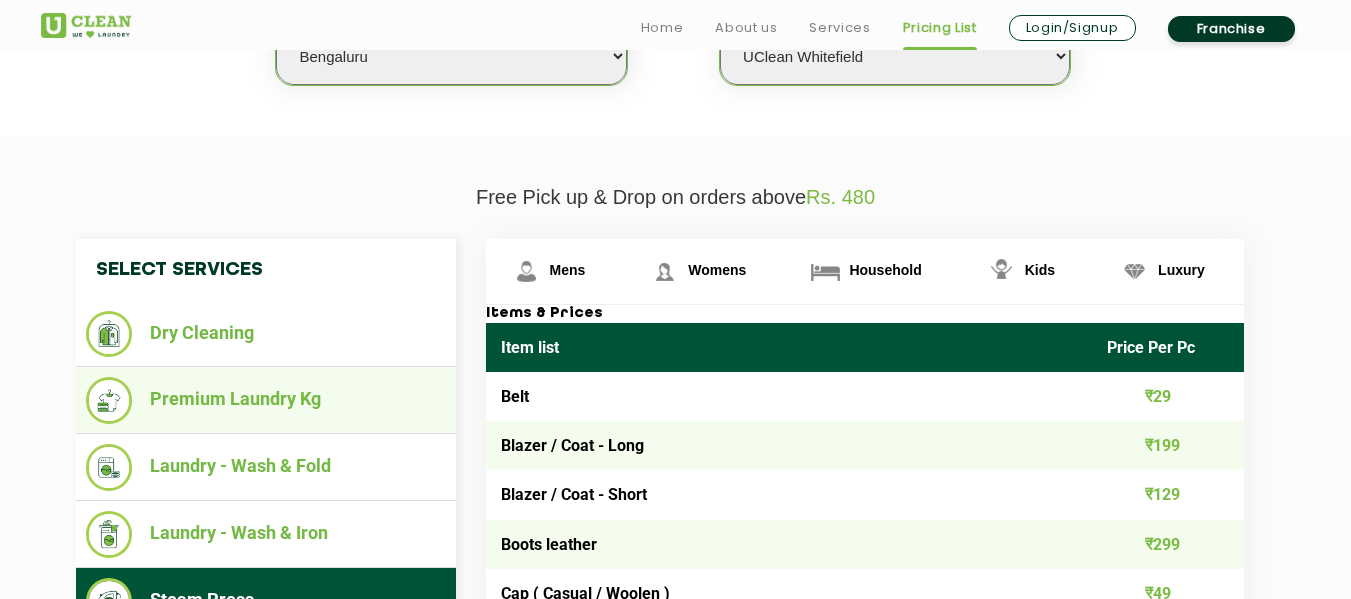 scroll, scrollTop: 700, scrollLeft: 0, axis: vertical 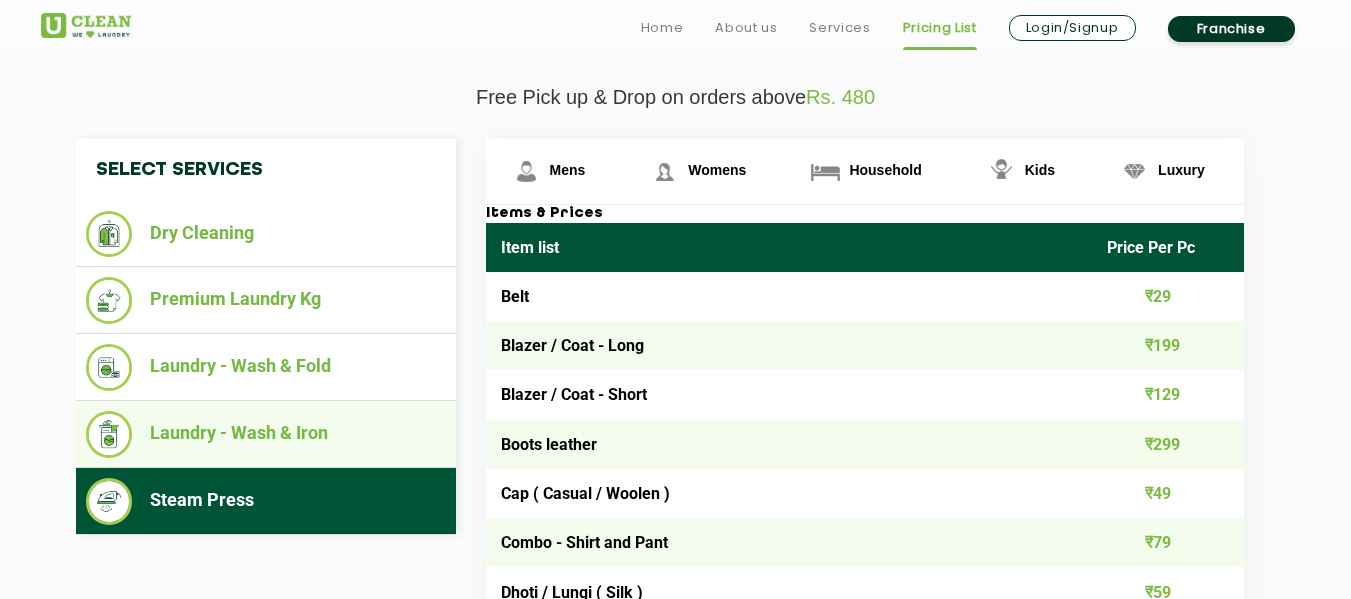 click on "Laundry - Wash & Iron" at bounding box center (266, 434) 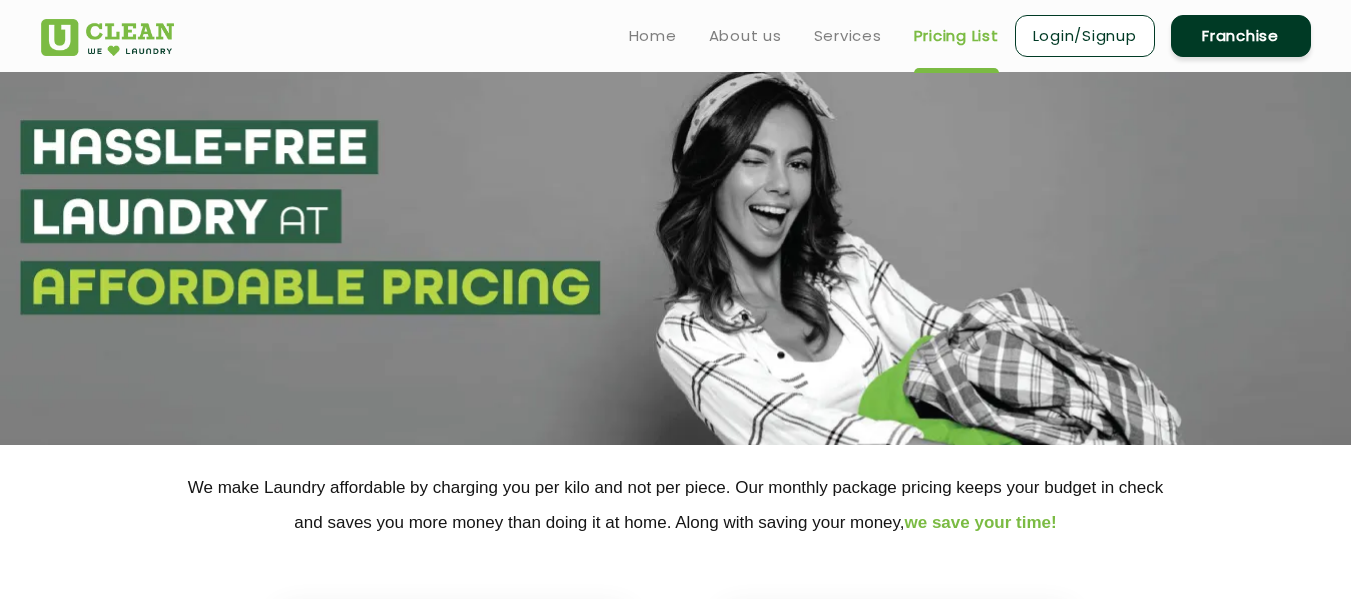 scroll, scrollTop: 0, scrollLeft: 0, axis: both 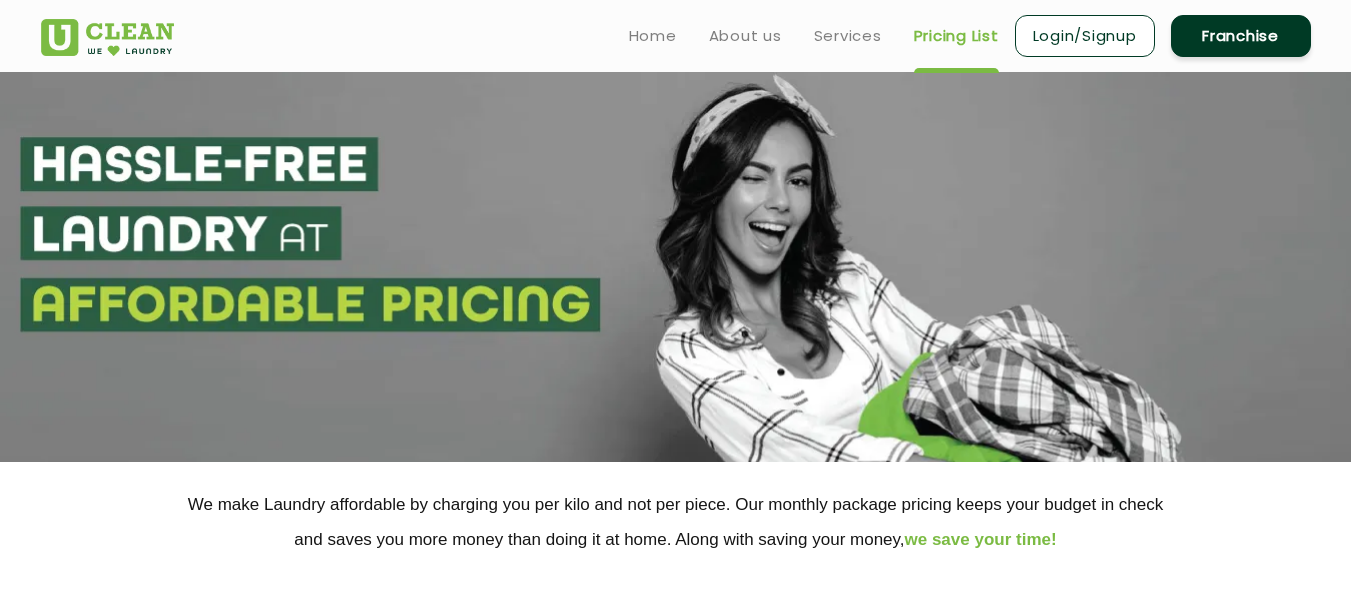 click on "Login/Signup" at bounding box center [1085, 36] 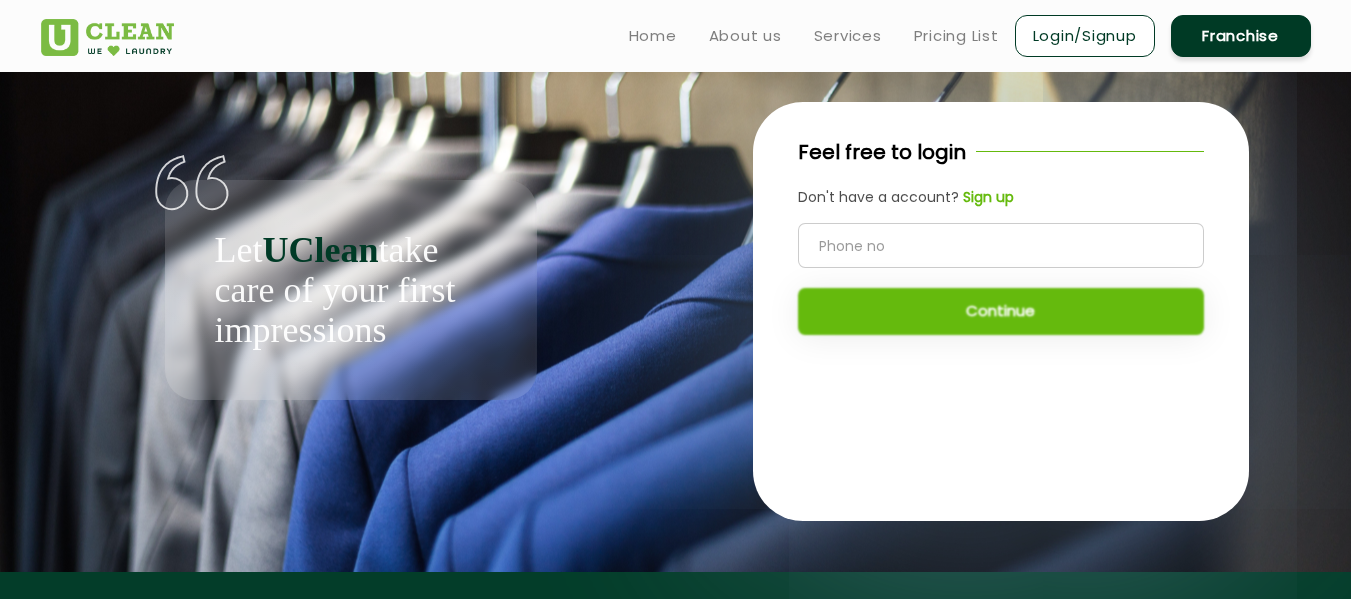 click 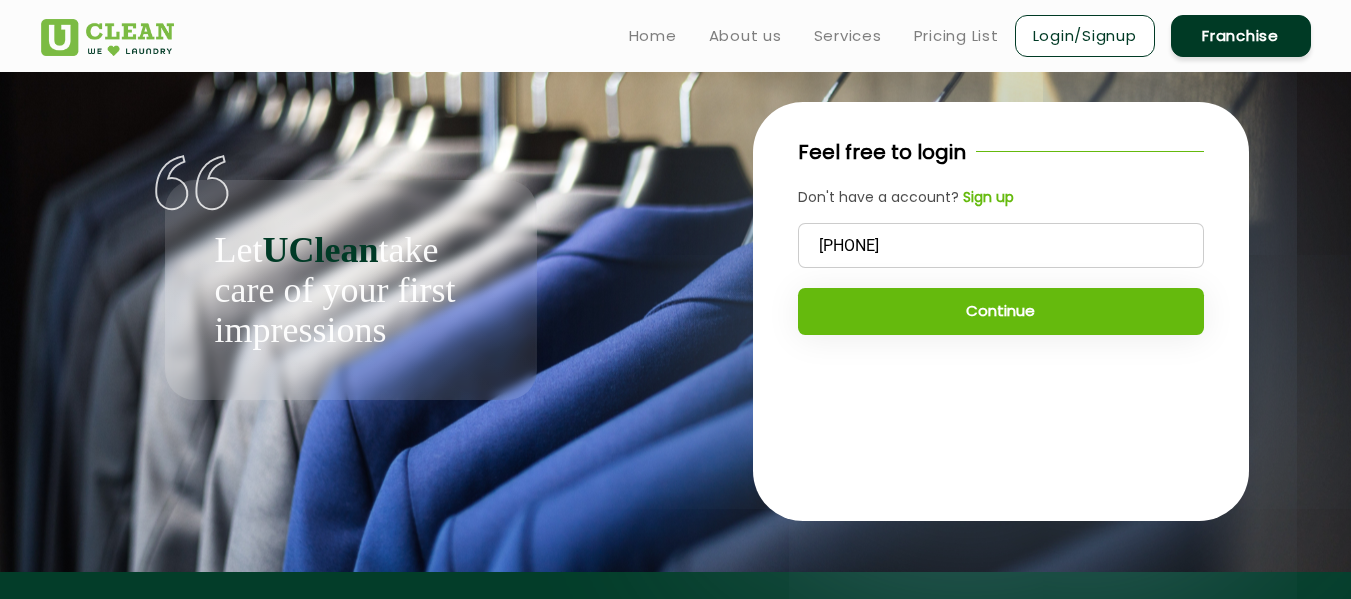 type on "9611829555" 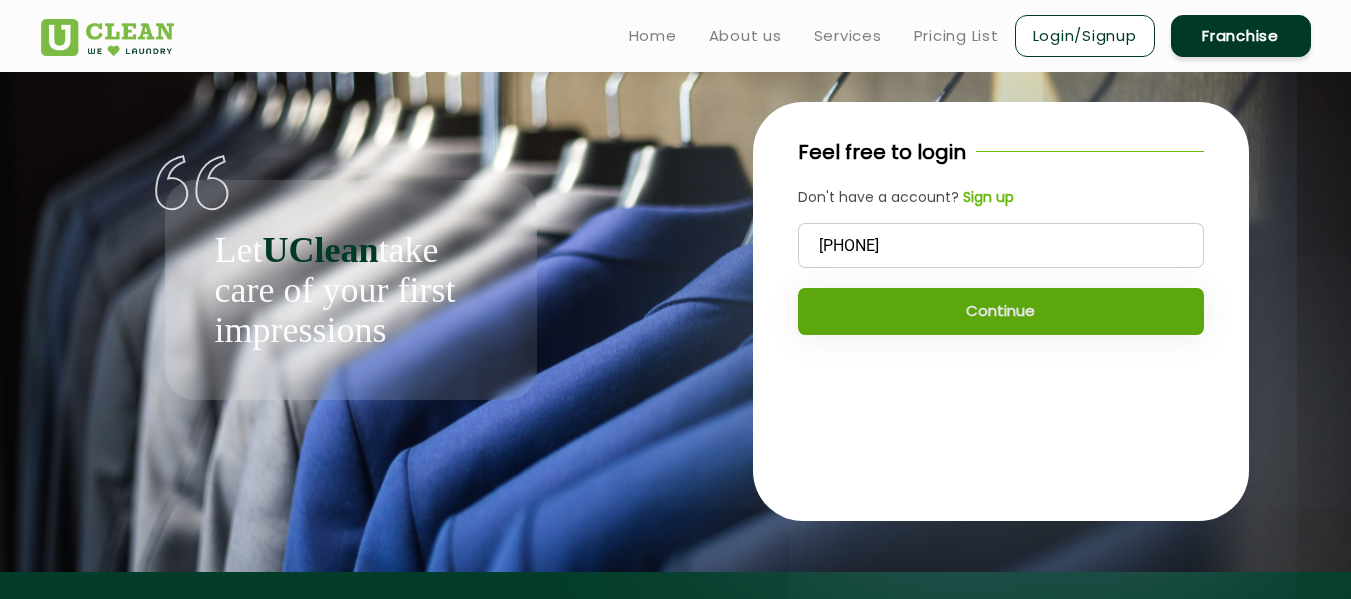 click on "Continue" 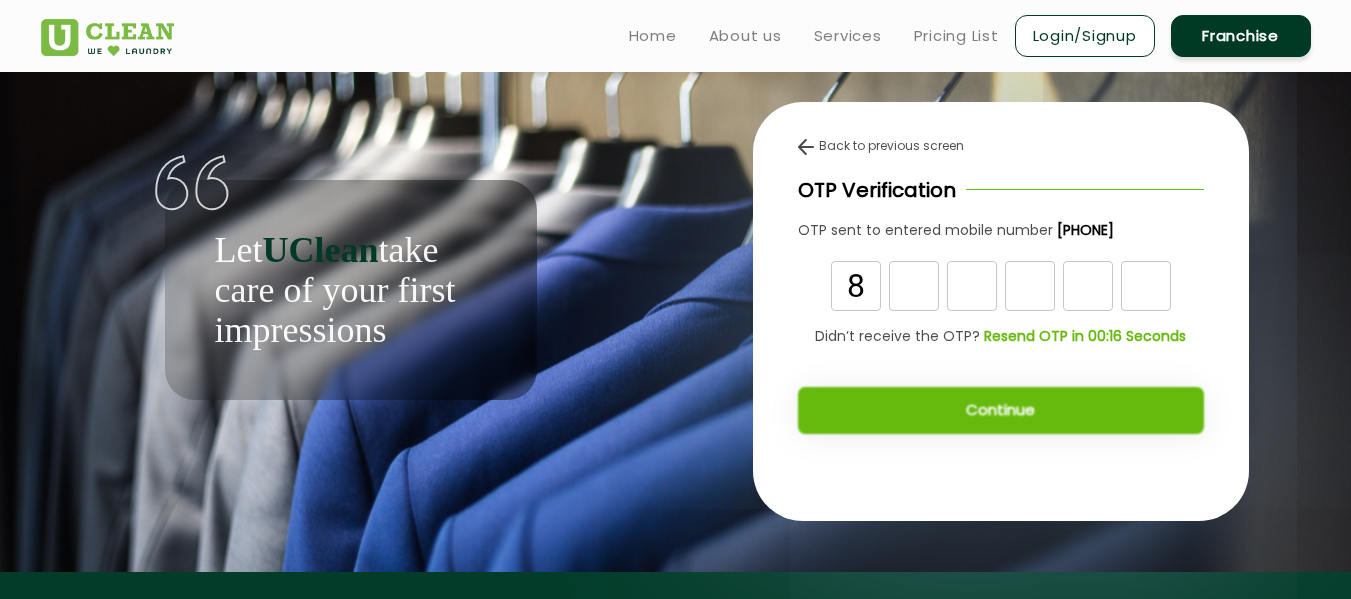 type on "8" 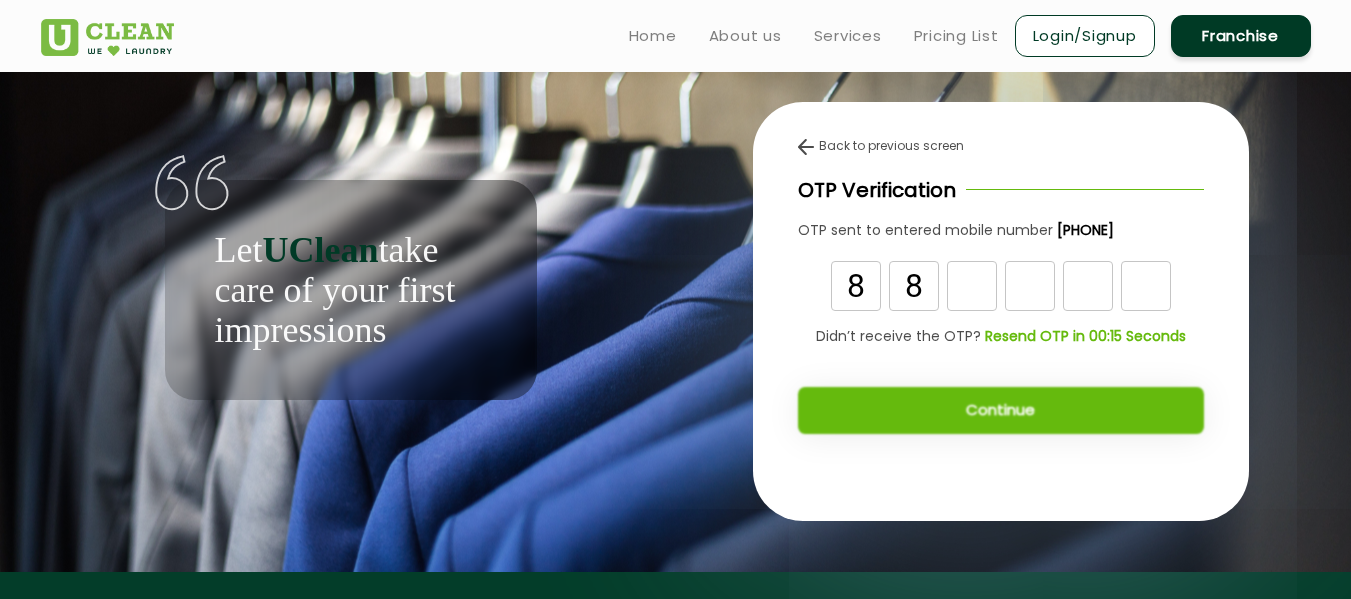 type on "8" 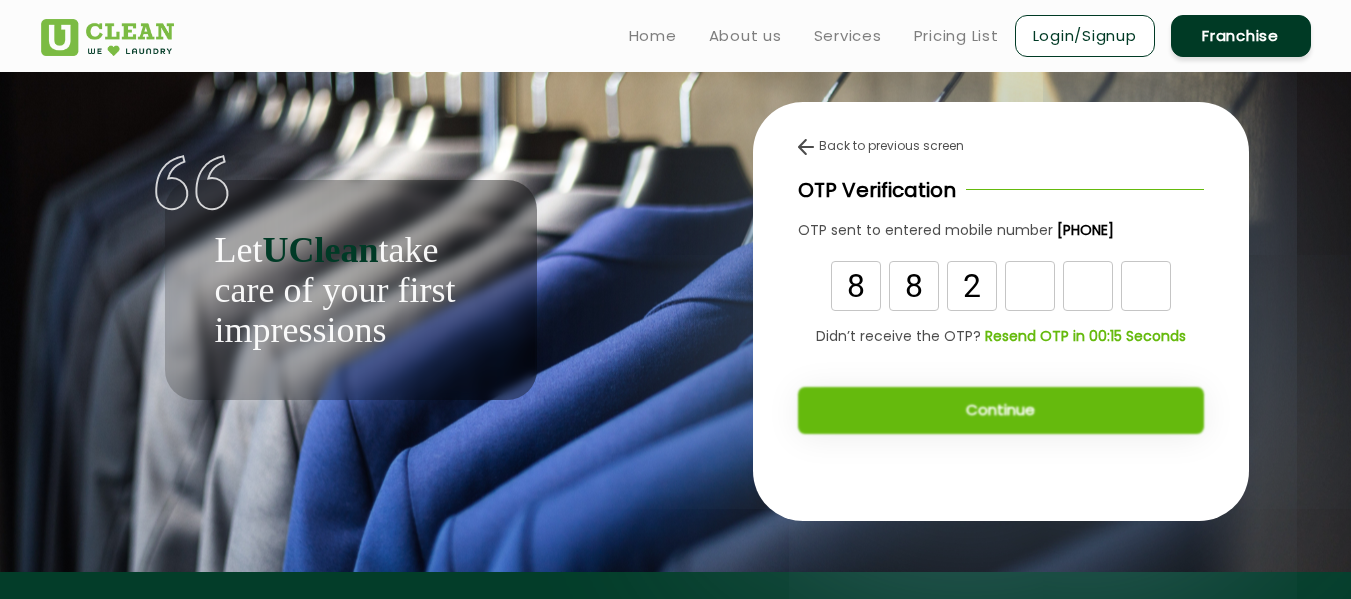 type on "2" 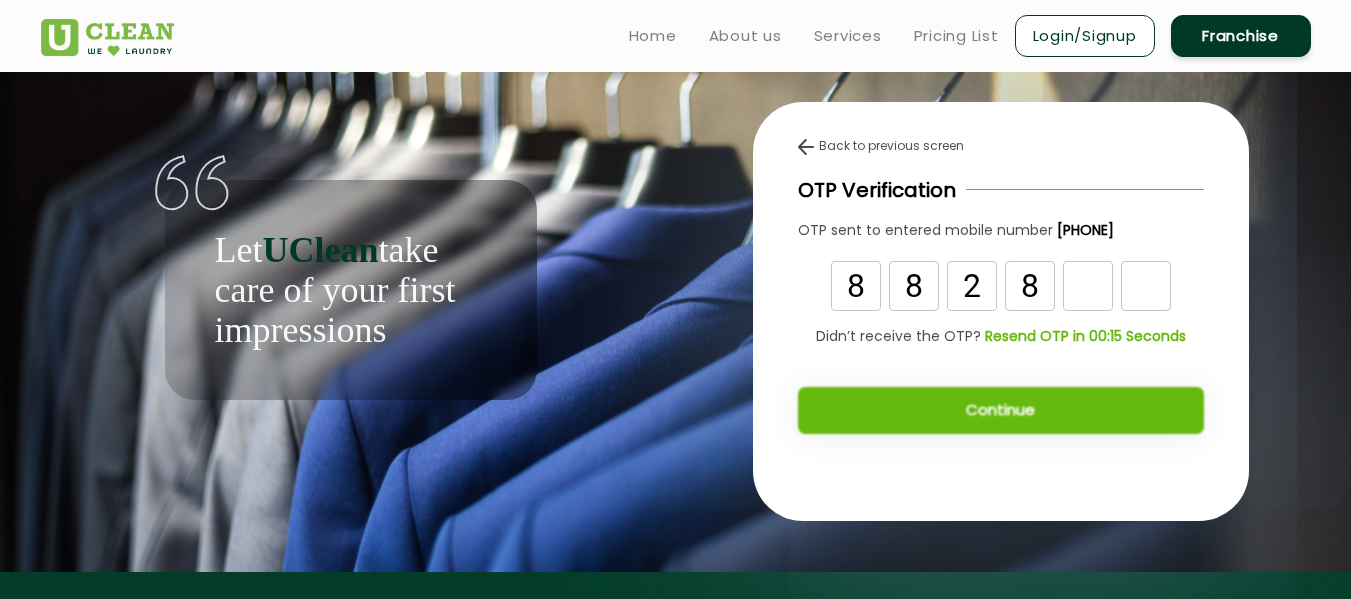 type on "8" 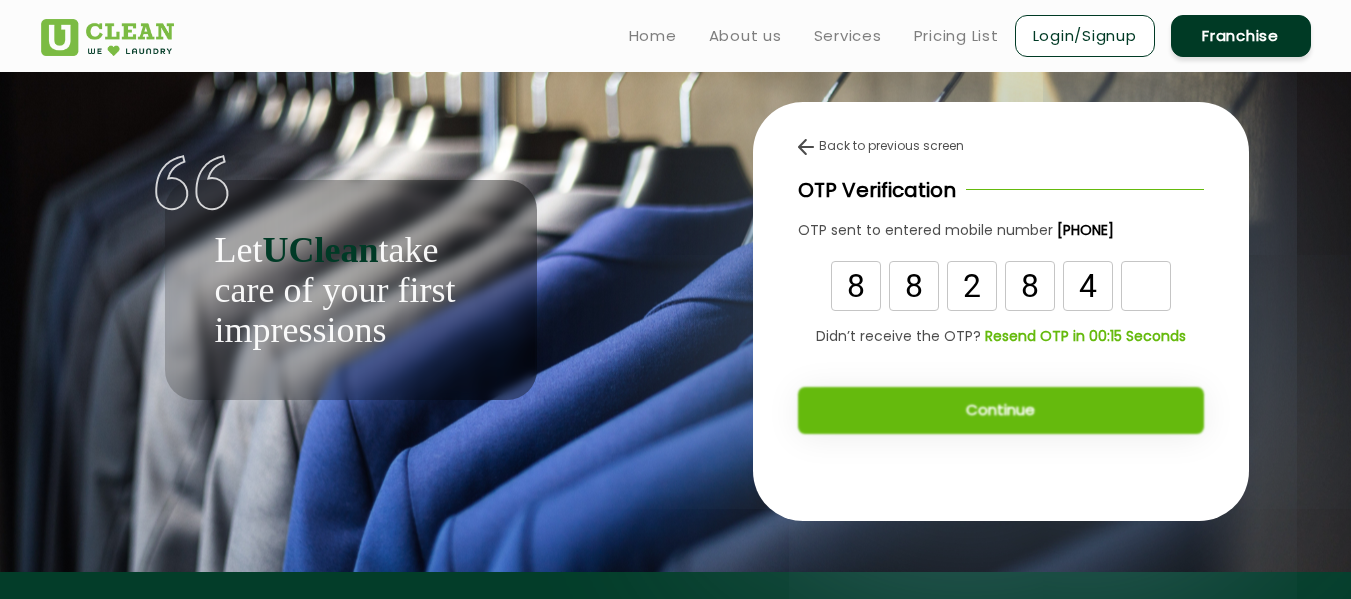 type on "4" 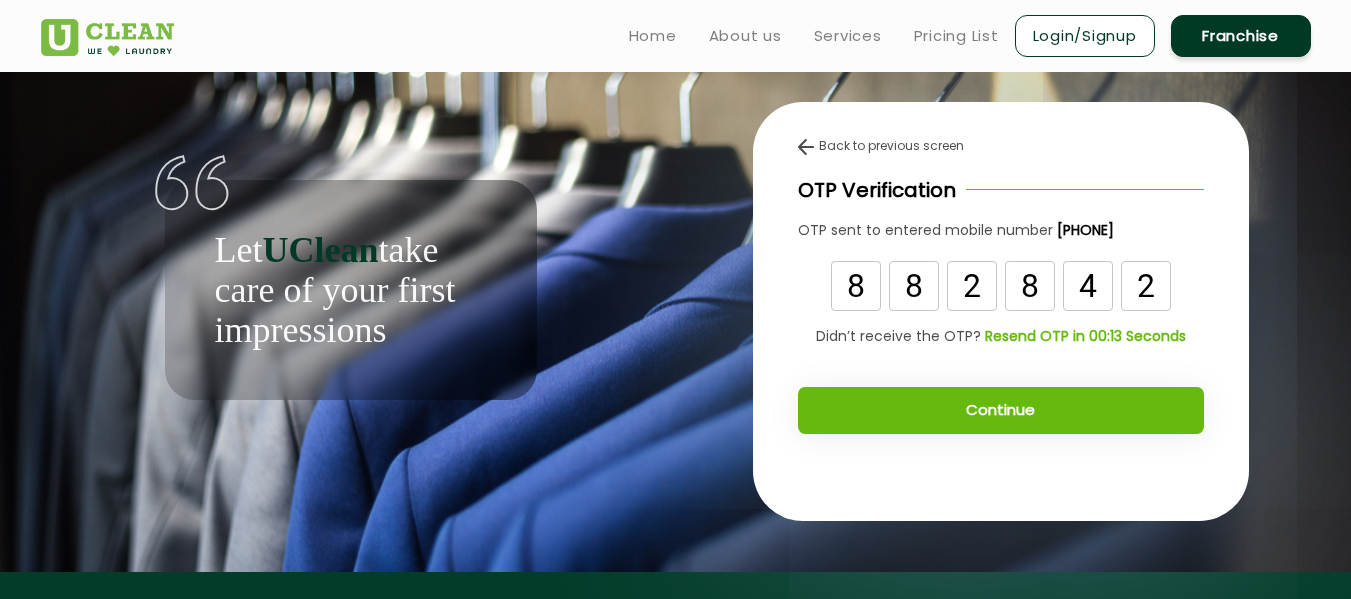 type on "2" 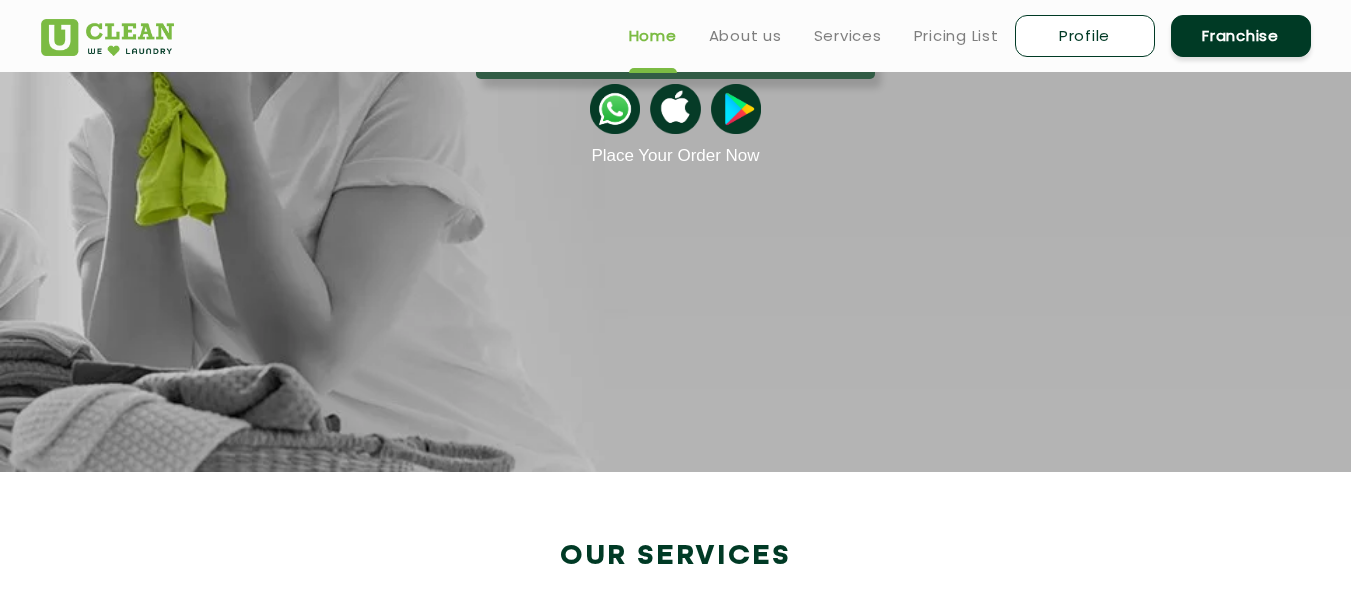 scroll, scrollTop: 1, scrollLeft: 0, axis: vertical 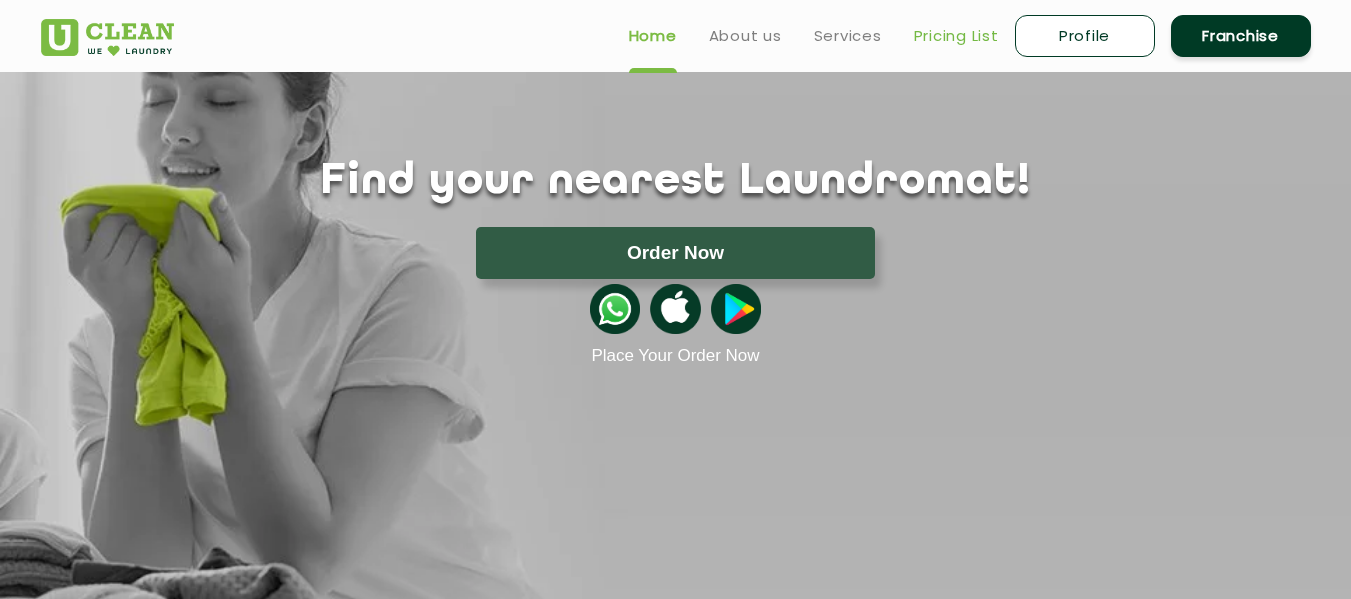click on "Pricing List" at bounding box center (956, 36) 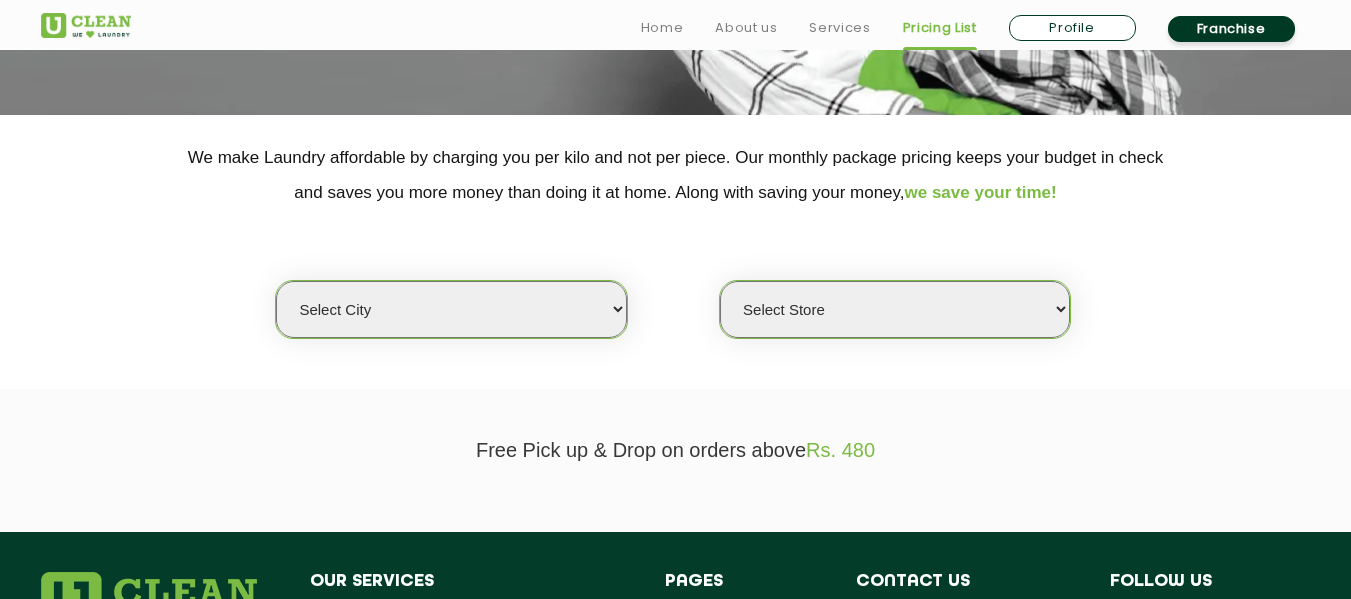 scroll, scrollTop: 400, scrollLeft: 0, axis: vertical 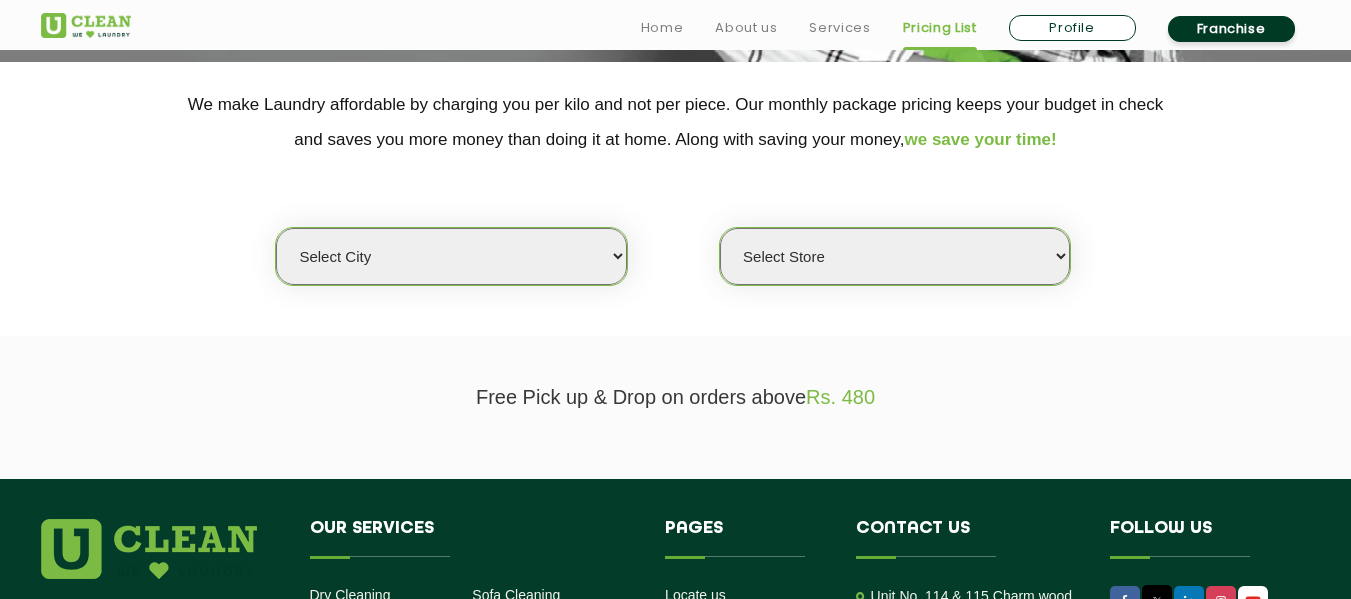click on "Select city Aalo Agartala Agra Ahmedabad Akola Aligarh Alwar - UClean Select Amravati Aurangabad Ayodhya Bahadurgarh Bahraich Baleswar Baramulla Bareilly Barmer Barpeta Bathinda Belgaum Bengaluru Berhampur Bettiah Bhagalpur Bhilwara Bhiwadi Bhopal Bhubaneshwar Bidar Bikaner Bilaspur Bokaro Bongaigaon Chandigarh Chennai Chitrakoot Cochin Coimbatore Cooch Behar Coonoor Daman Danapur Darrang Daudnagar Dehradun Delhi Deoghar Dhanbad Dharwad Dhule Dibrugarh Digboi Dimapur Dindigul Duliajan Ellenabad Erode Faridabad Gandhidham Gandhinagar Garia Ghaziabad Goa Gohana Golaghat Gonda Gorakhpur Gurugram Guwahati Gwalior Haldwani Hamirpur Hanumangarh Haridwar Hingoli Hojai Howrah Hubli Hyderabad Imphal Indore Itanagar Jagdalpur Jagraon Jaipur Jaipur - Select Jammu Jamshedpur Jehanabad Jhansi Jodhpur Jorhat Kaithal Kakinada Kanpur Kargil Karimganj Kathmandu Kharupetia Khopoli Kochi Kohima Kokapet Kokrajhar Kolhapur Kolkata Kota - Select Kotdwar Krishnanagar Kundli Kurnool Latur Leh Longding Lower Subansiri Lucknow Madurai" at bounding box center [451, 256] 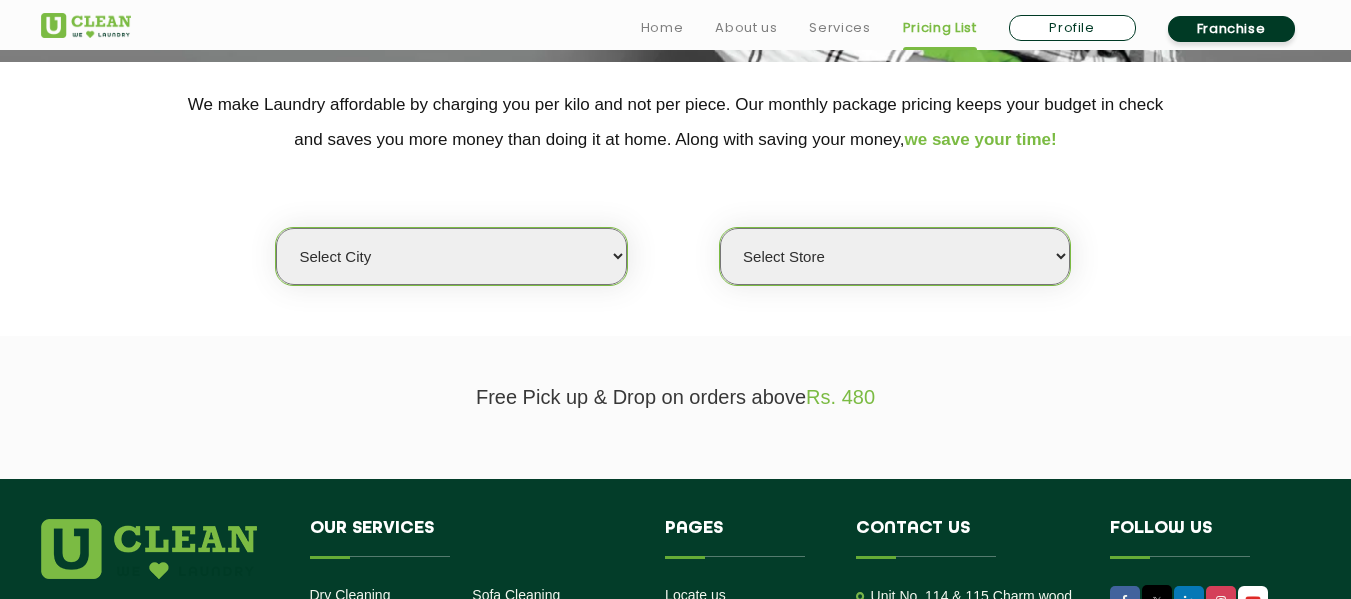 select on "6" 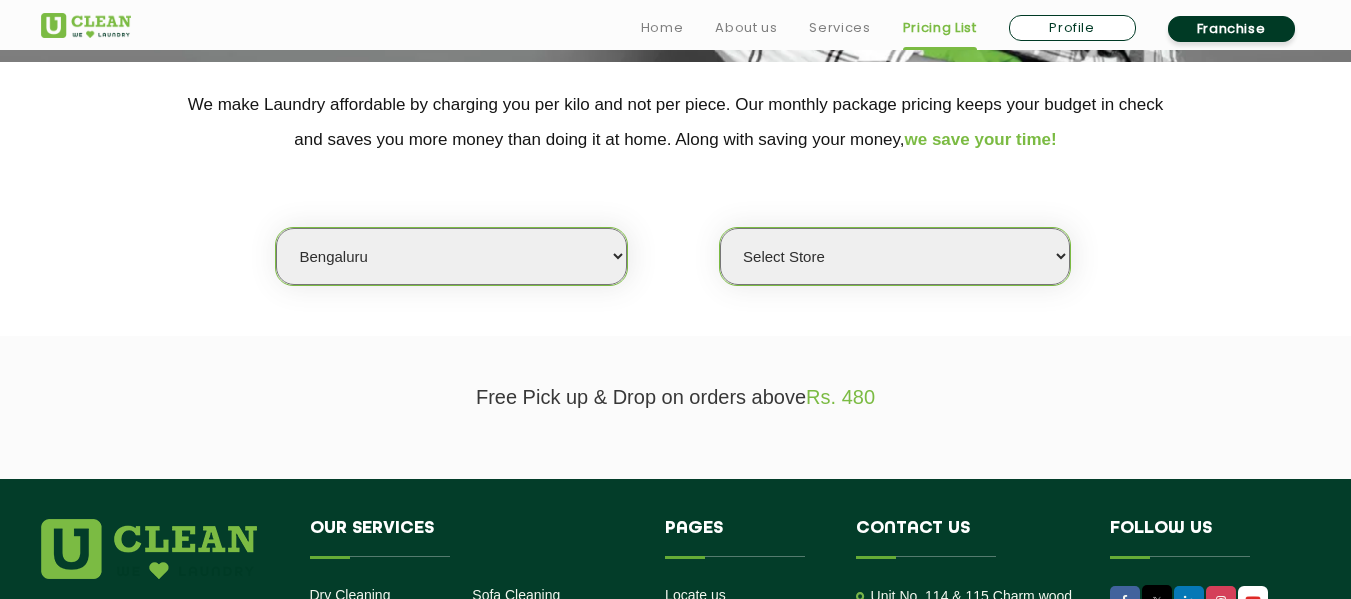 click on "Select city Aalo Agartala Agra Ahmedabad Akola Aligarh Alwar - UClean Select Amravati Aurangabad Ayodhya Bahadurgarh Bahraich Baleswar Baramulla Bareilly Barmer Barpeta Bathinda Belgaum Bengaluru Berhampur Bettiah Bhagalpur Bhilwara Bhiwadi Bhopal Bhubaneshwar Bidar Bikaner Bilaspur Bokaro Bongaigaon Chandigarh Chennai Chitrakoot Cochin Coimbatore Cooch Behar Coonoor Daman Danapur Darrang Daudnagar Dehradun Delhi Deoghar Dhanbad Dharwad Dhule Dibrugarh Digboi Dimapur Dindigul Duliajan Ellenabad Erode Faridabad Gandhidham Gandhinagar Garia Ghaziabad Goa Gohana Golaghat Gonda Gorakhpur Gurugram Guwahati Gwalior Haldwani Hamirpur Hanumangarh Haridwar Hingoli Hojai Howrah Hubli Hyderabad Imphal Indore Itanagar Jagdalpur Jagraon Jaipur Jaipur - Select Jammu Jamshedpur Jehanabad Jhansi Jodhpur Jorhat Kaithal Kakinada Kanpur Kargil Karimganj Kathmandu Kharupetia Khopoli Kochi Kohima Kokapet Kokrajhar Kolhapur Kolkata Kota - Select Kotdwar Krishnanagar Kundli Kurnool Latur Leh Longding Lower Subansiri Lucknow Madurai" at bounding box center (451, 256) 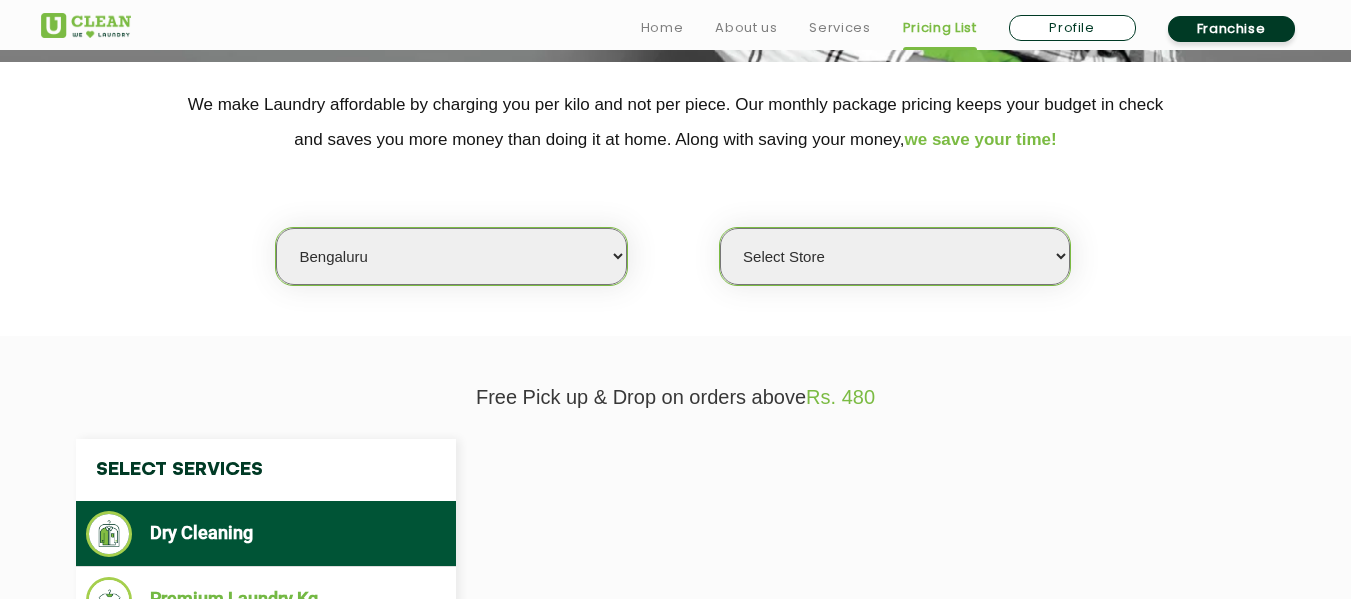 click on "Select Store" 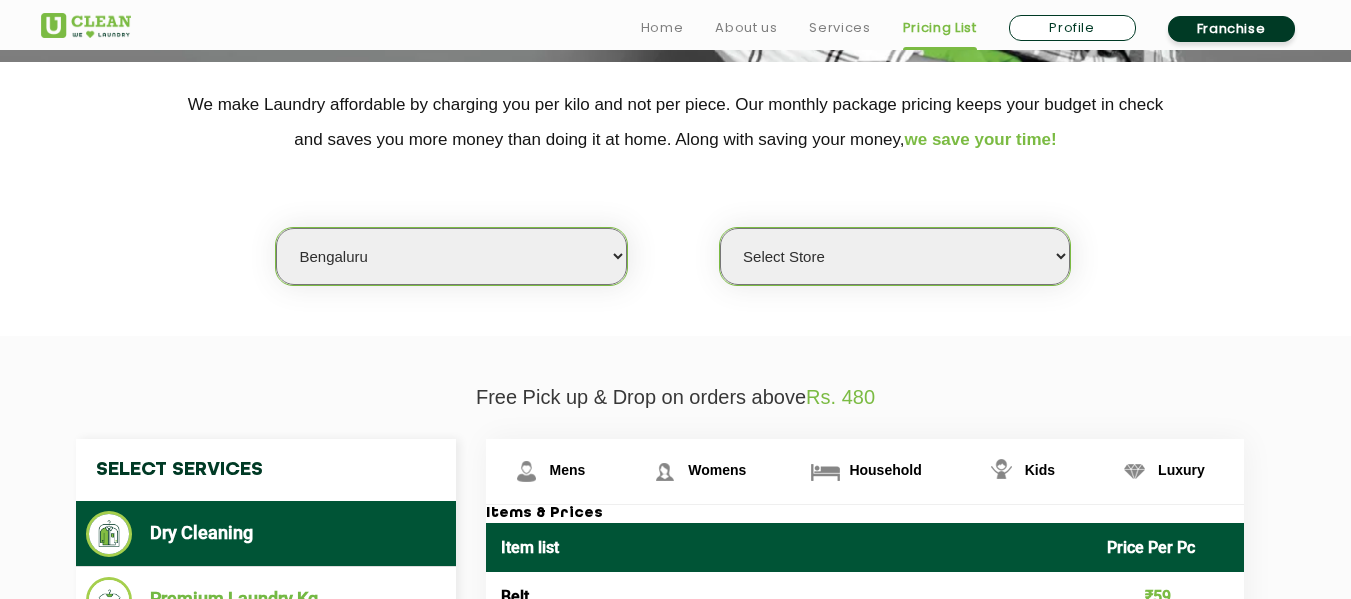 click on "Select Store UClean Bhartiya city UClean Hunasamaranahalli UClean KR Puram Bengaluru UClean  J.P Nagar Bengaluru UClean HSR Layout UClean Electronic City 1 UClean Chandra Layout UClean Uttarahalli UClean Koramangala UClean Santhrupthi Nagar UClean Balagere Road UClean Hennur UClean Whitefield UClean Yalahanka UClean Hulimavu UClean Brookefield UClean Budegera Cross UClean Konanakunte UClean 7th Block Jayanagar UClean Kasavanahalli UClean Srinivasnagar UClean Ramamurthy Nagar UClean Horamavu UClean Richmond Circle UClean Kodathi UClean Kannamangla UClean Rajaji Nagar UClean Mahadevpura" at bounding box center [895, 256] 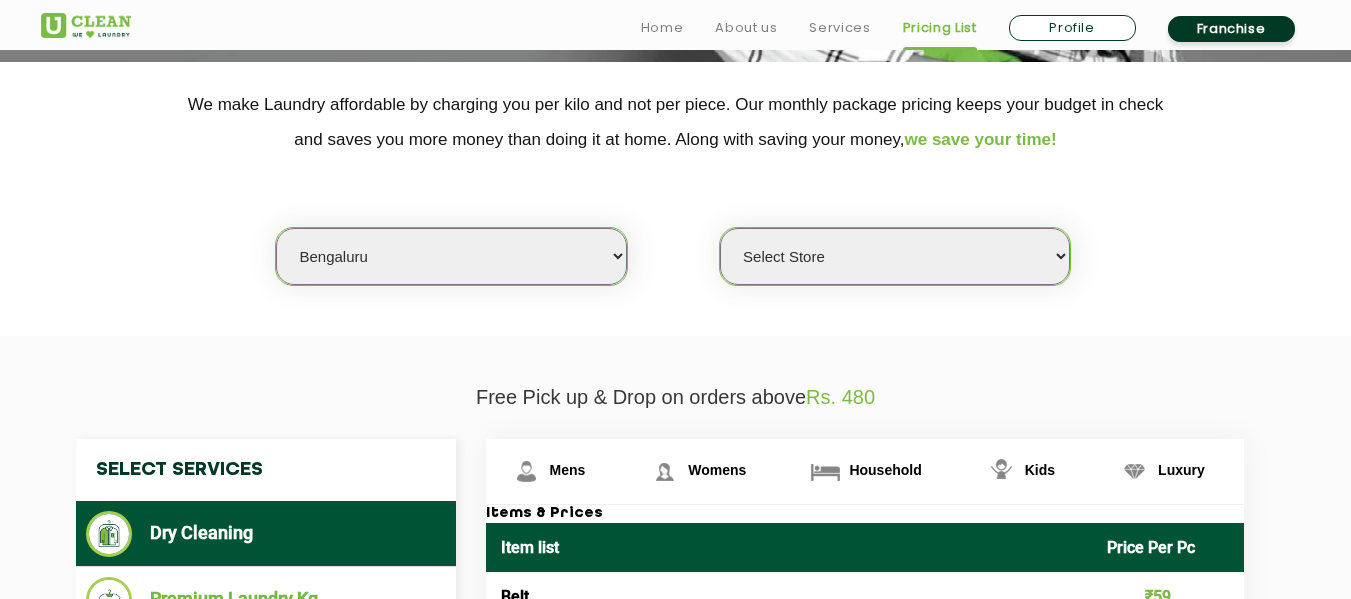 select on "413" 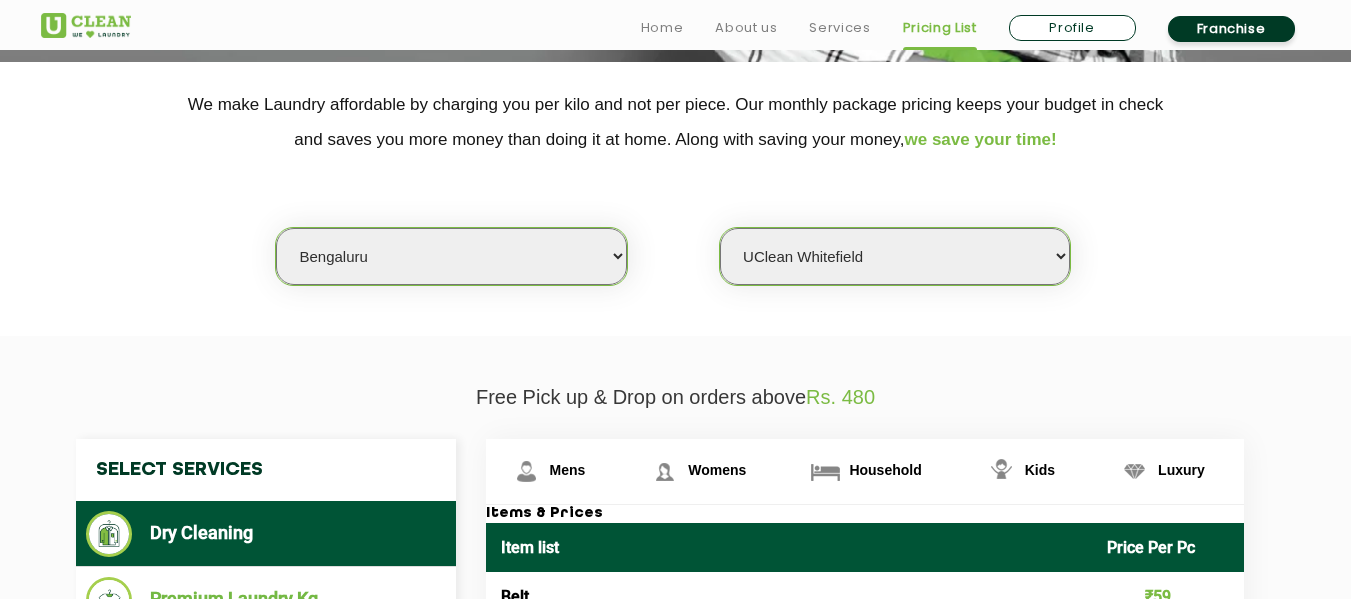 click on "Select Store UClean Bhartiya city UClean Hunasamaranahalli UClean KR Puram Bengaluru UClean  J.P Nagar Bengaluru UClean HSR Layout UClean Electronic City 1 UClean Chandra Layout UClean Uttarahalli UClean Koramangala UClean Santhrupthi Nagar UClean Balagere Road UClean Hennur UClean Whitefield UClean Yalahanka UClean Hulimavu UClean Brookefield UClean Budegera Cross UClean Konanakunte UClean 7th Block Jayanagar UClean Kasavanahalli UClean Srinivasnagar UClean Ramamurthy Nagar UClean Horamavu UClean Richmond Circle UClean Kodathi UClean Kannamangla UClean Rajaji Nagar UClean Mahadevpura" at bounding box center (895, 256) 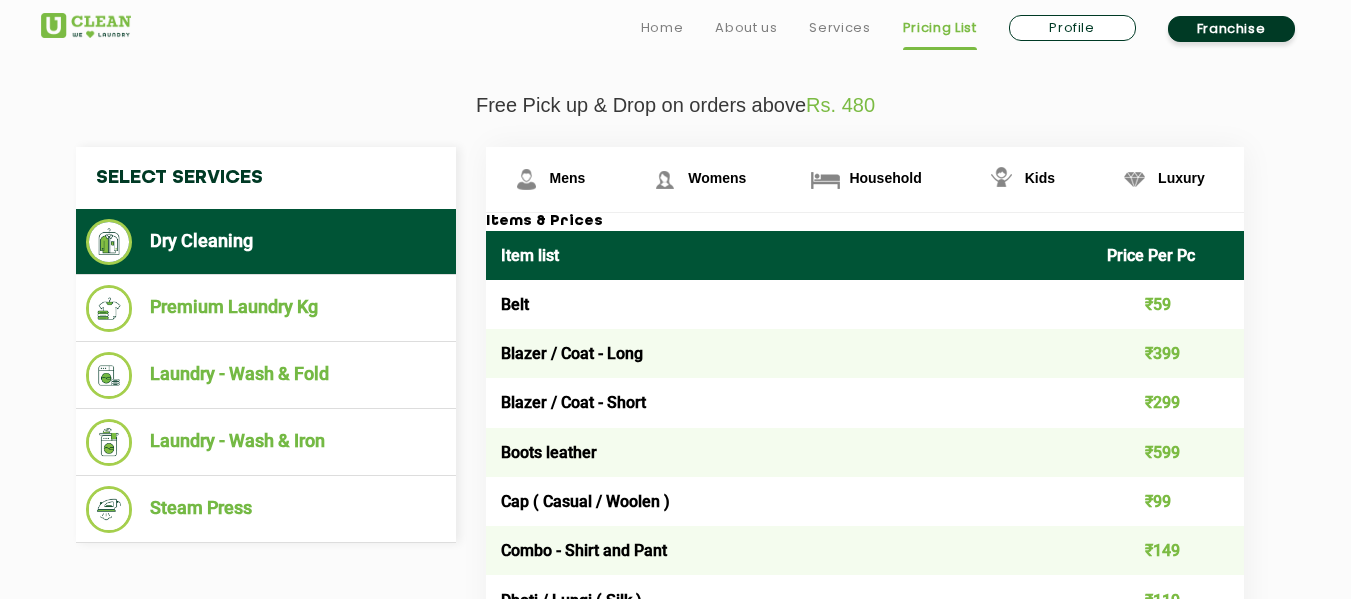 scroll, scrollTop: 700, scrollLeft: 0, axis: vertical 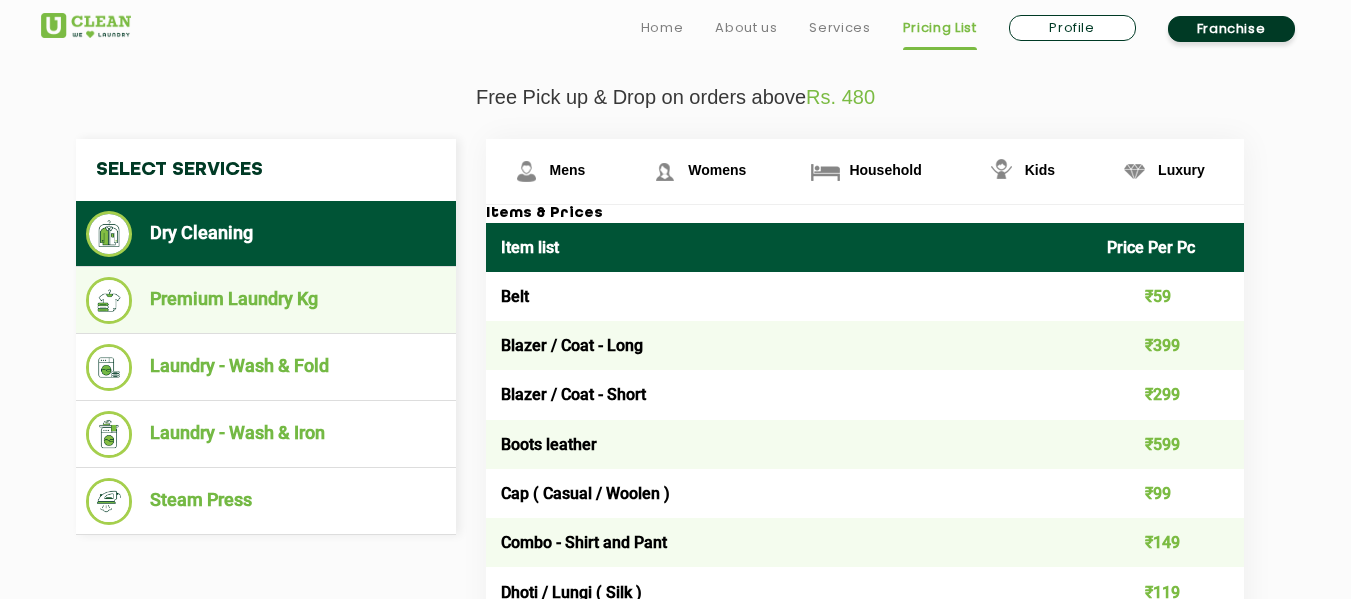 click on "Premium Laundry Kg" at bounding box center (266, 300) 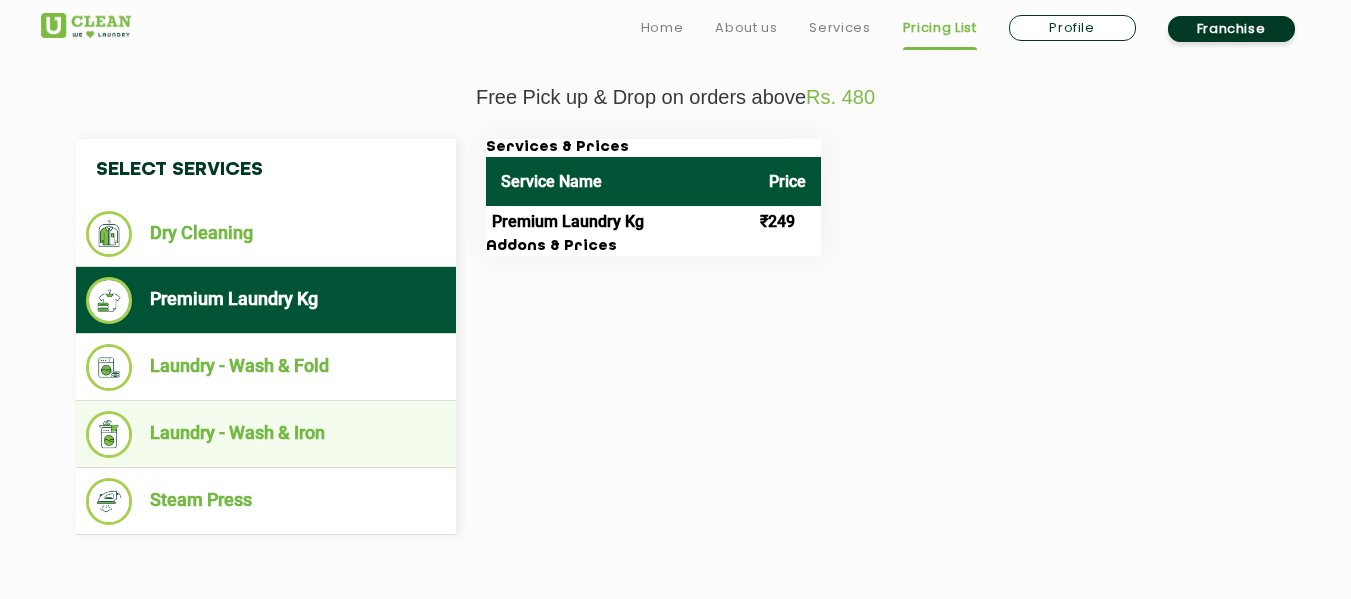 click on "Laundry - Wash & Iron" at bounding box center (266, 434) 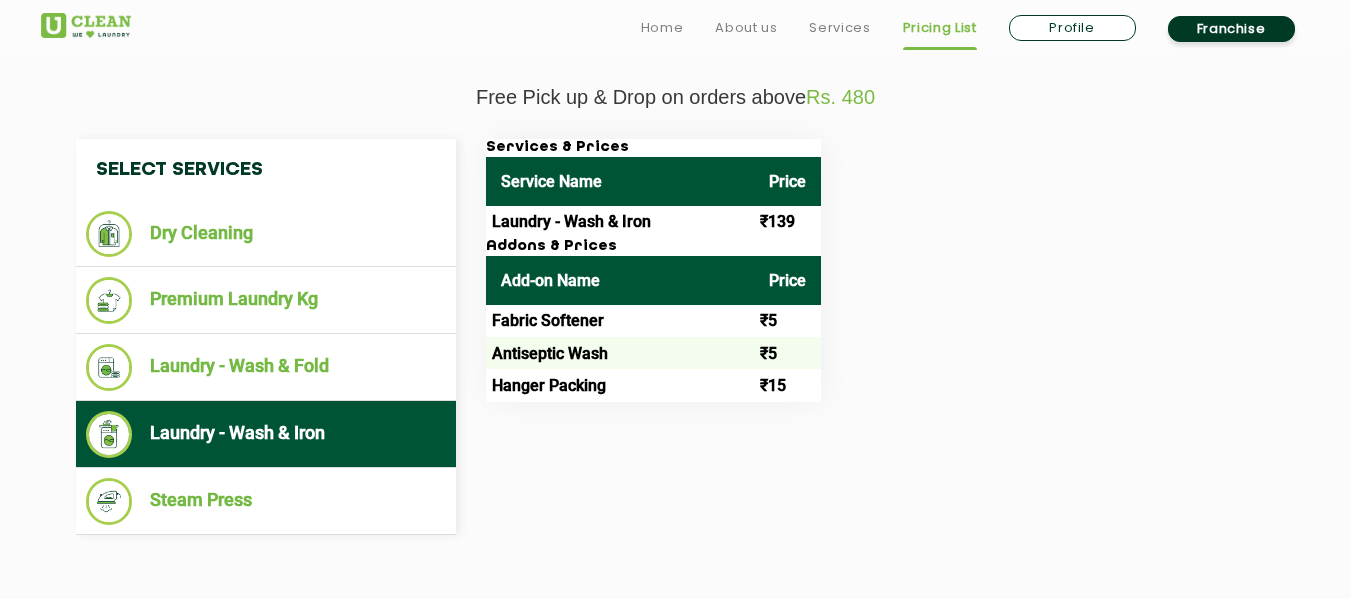 click on "Addons & Prices" at bounding box center (653, 247) 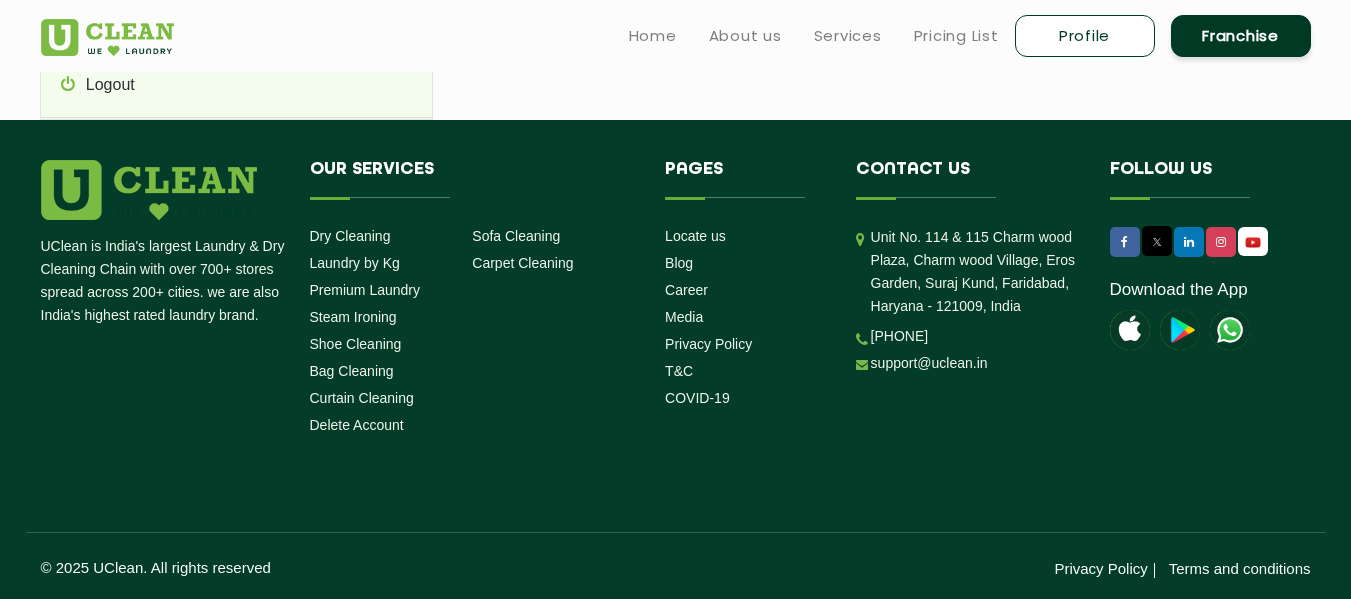 scroll, scrollTop: 0, scrollLeft: 0, axis: both 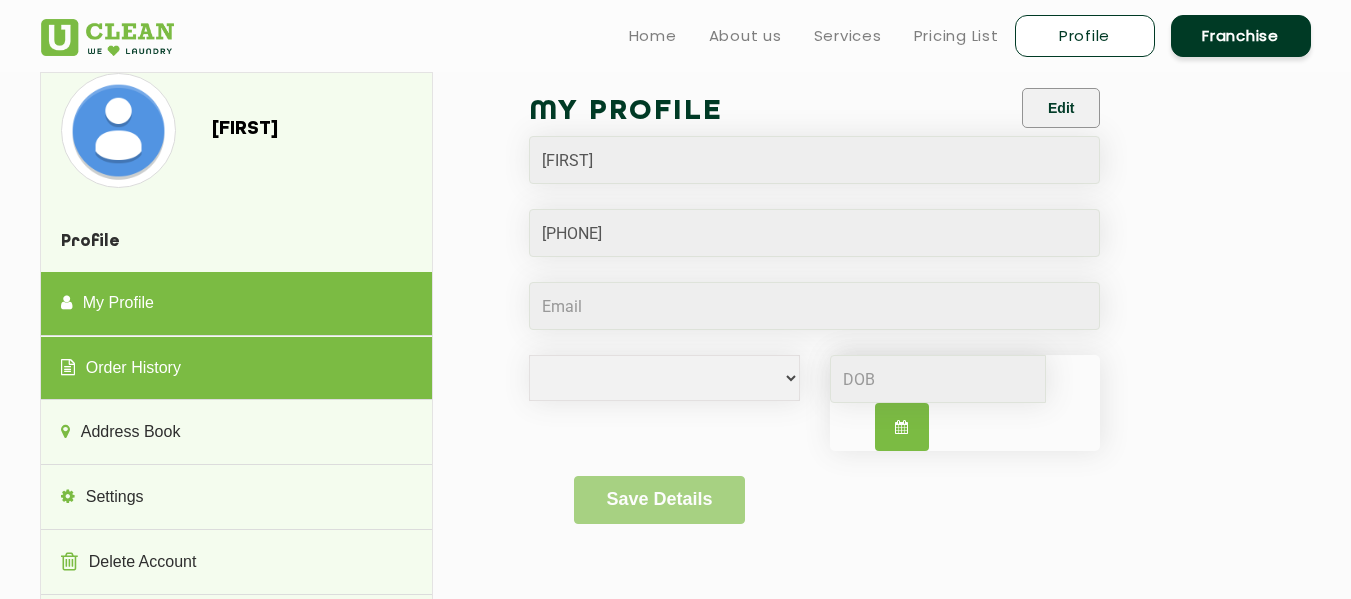 click on "Order History" at bounding box center [236, 369] 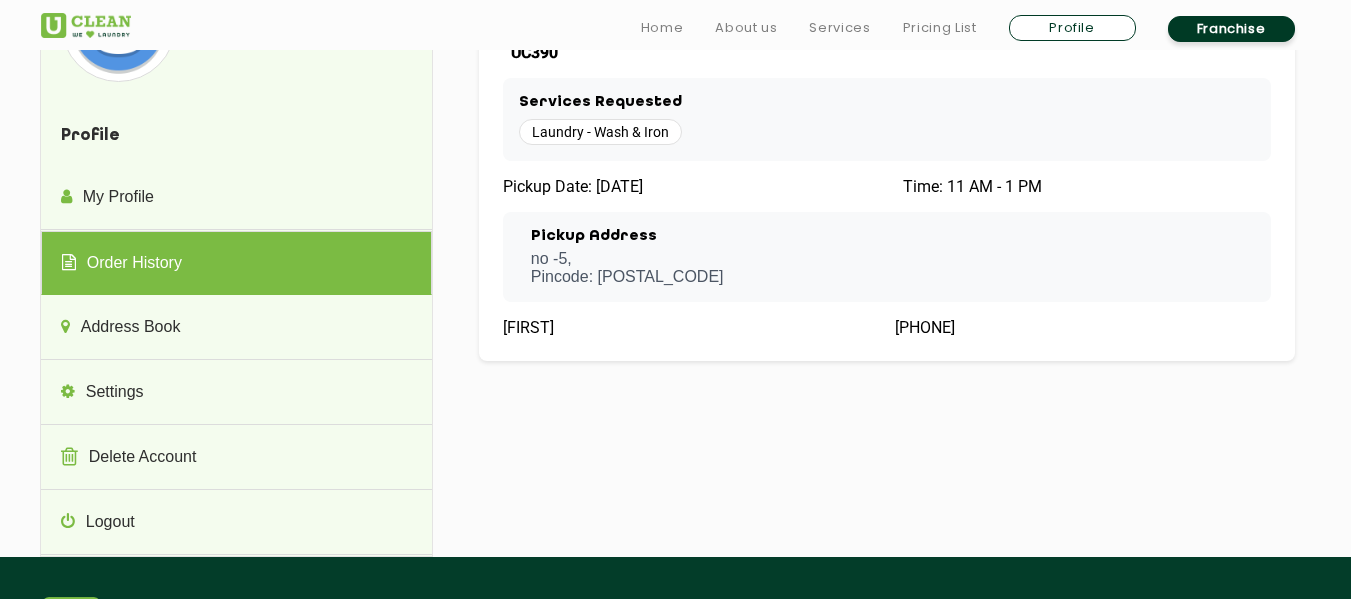 scroll, scrollTop: 200, scrollLeft: 0, axis: vertical 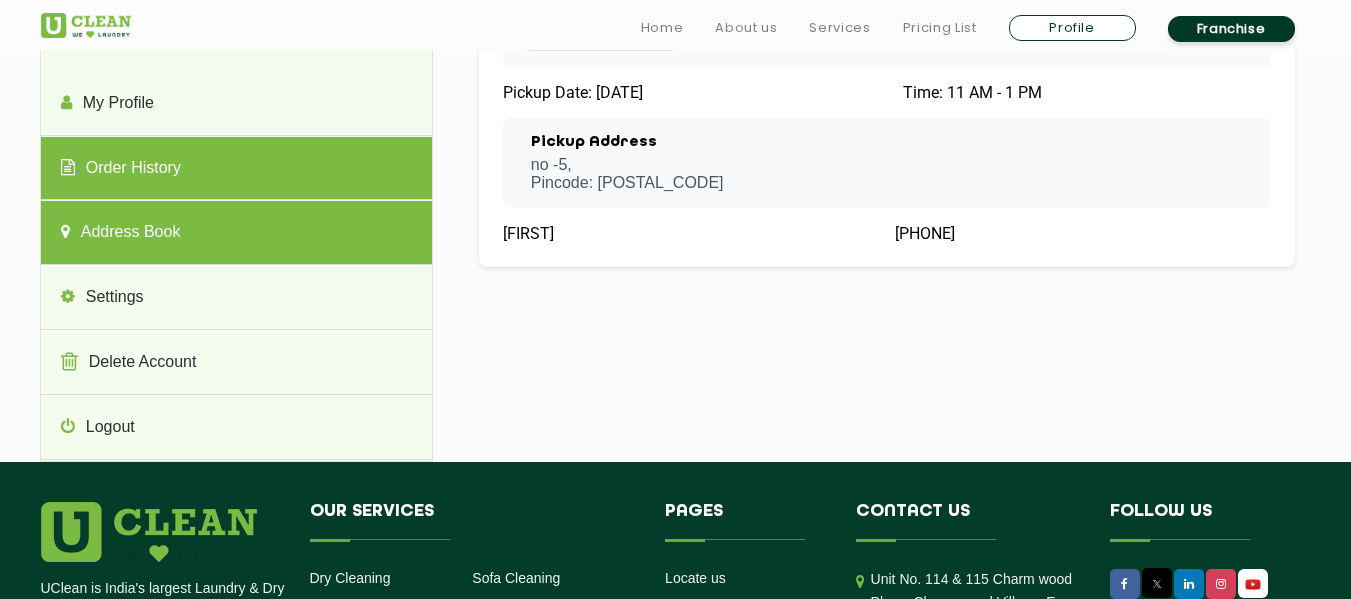 click on "Address Book" at bounding box center [236, 233] 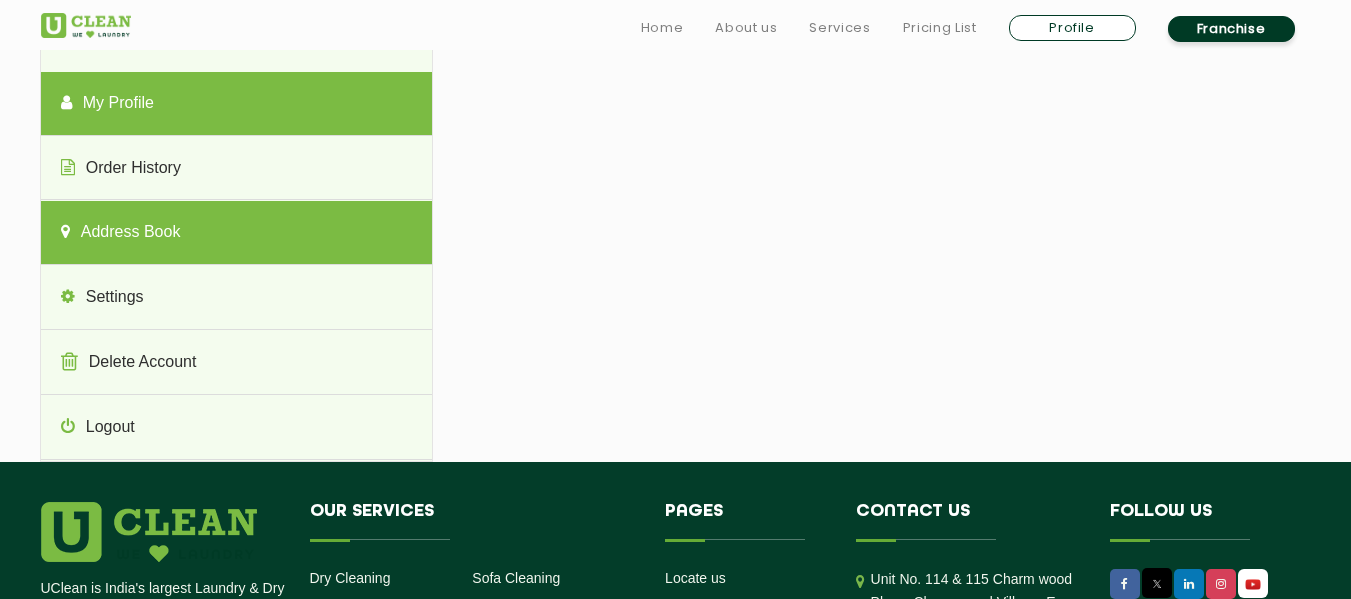 click on "My Profile" at bounding box center (236, 104) 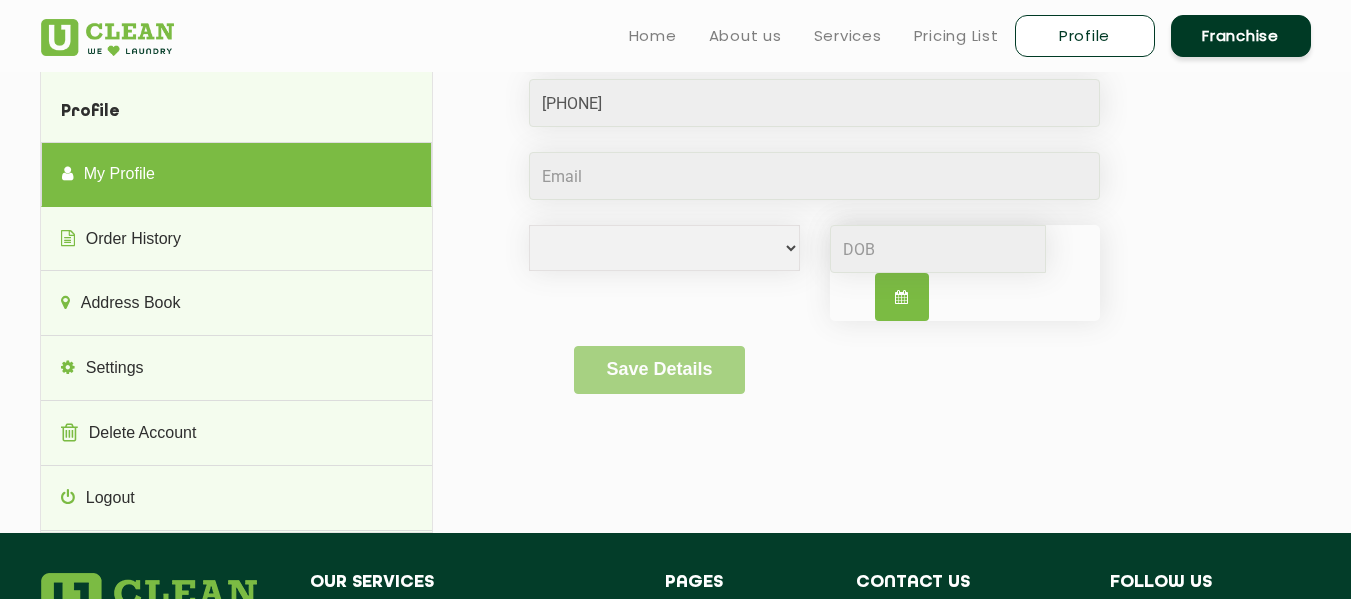 scroll, scrollTop: 0, scrollLeft: 0, axis: both 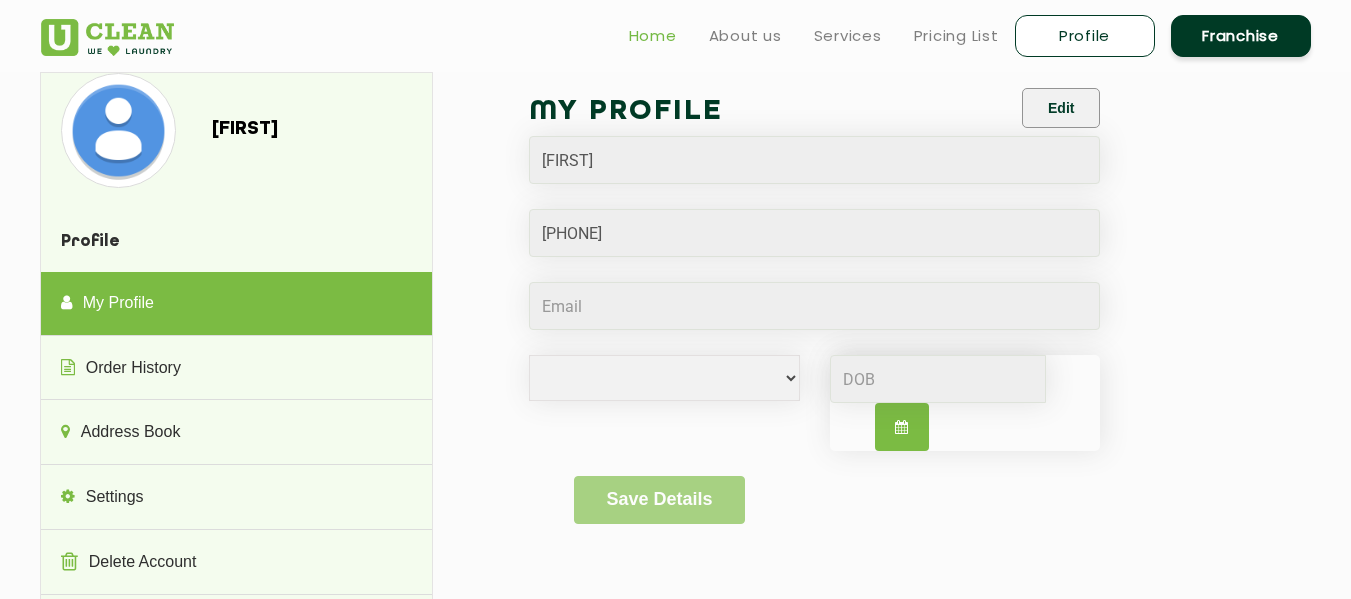 click on "Home" at bounding box center (653, 36) 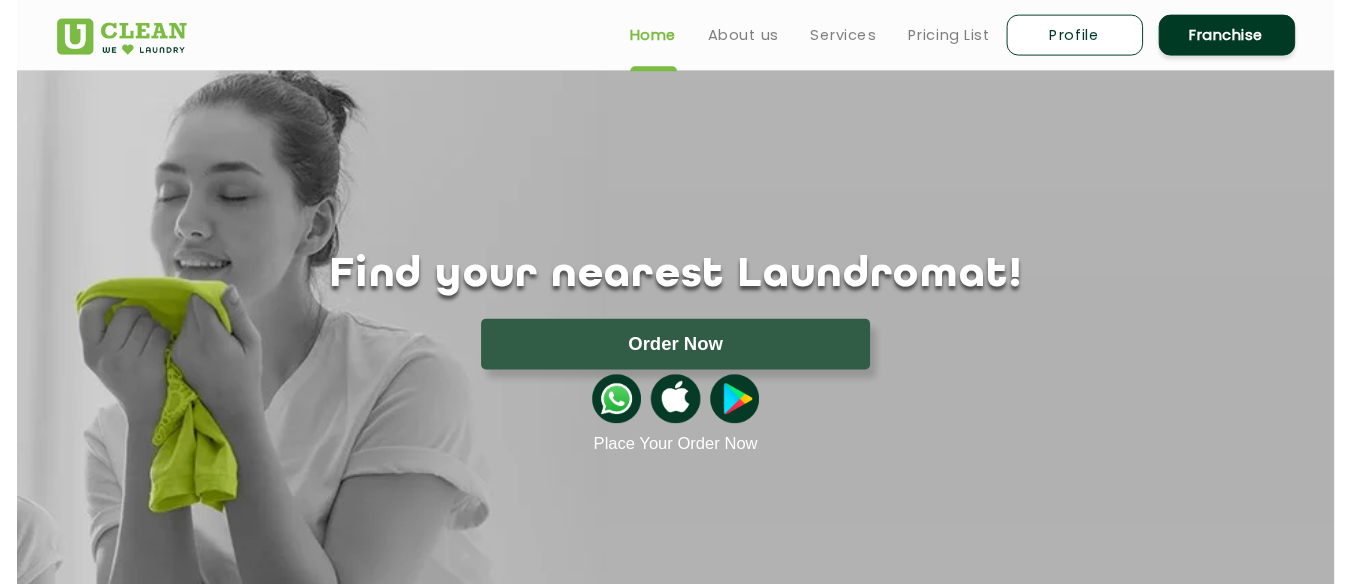 scroll, scrollTop: 0, scrollLeft: 0, axis: both 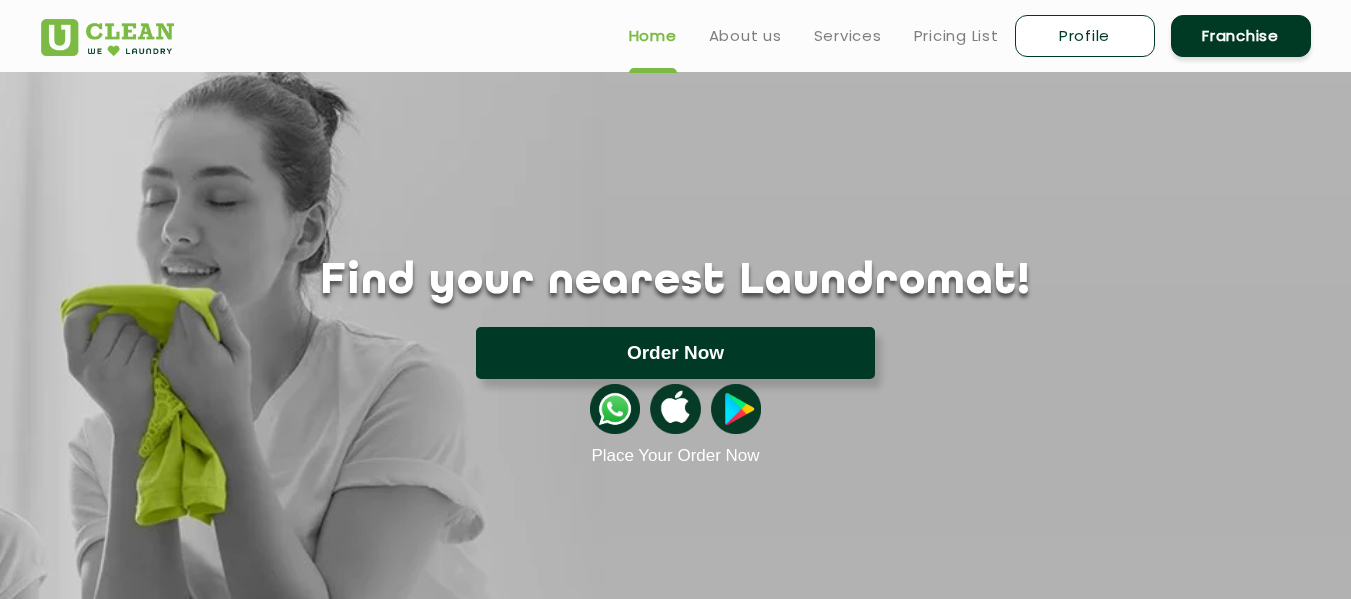 click on "Order Now" 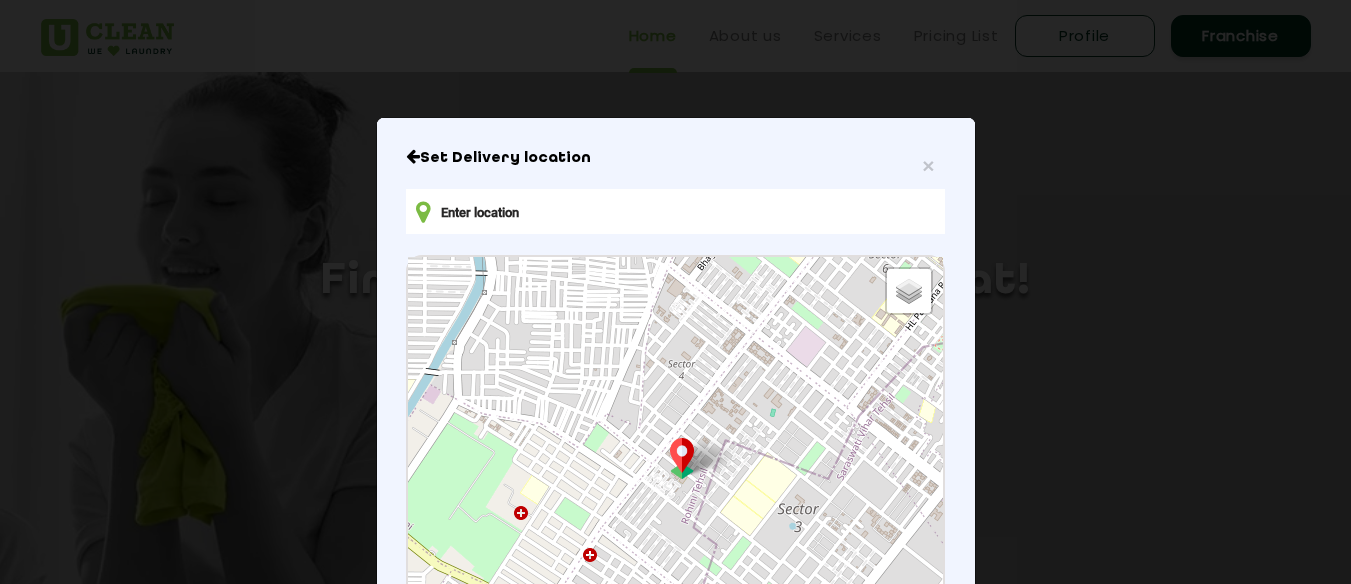 click at bounding box center (675, 211) 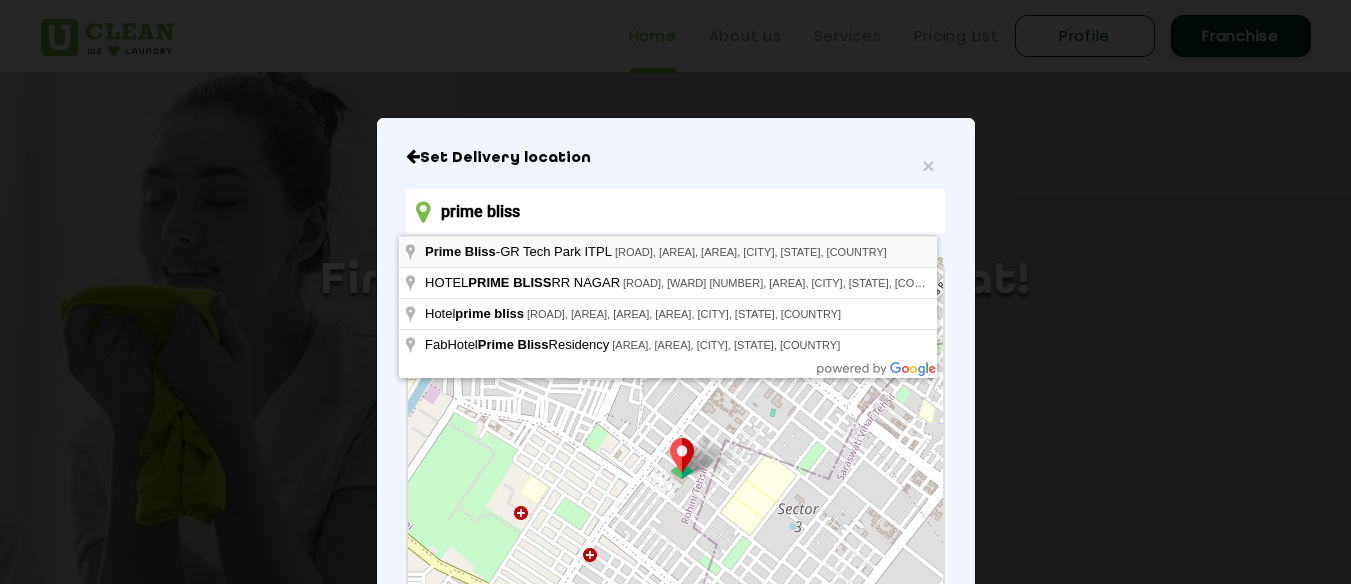 type on "[BRAND] - [BRAND] [BRAND] [BRAND] [BRAND], [ROAD], [AREA], [AREA], [CITY], [STATE], [COUNTRY]" 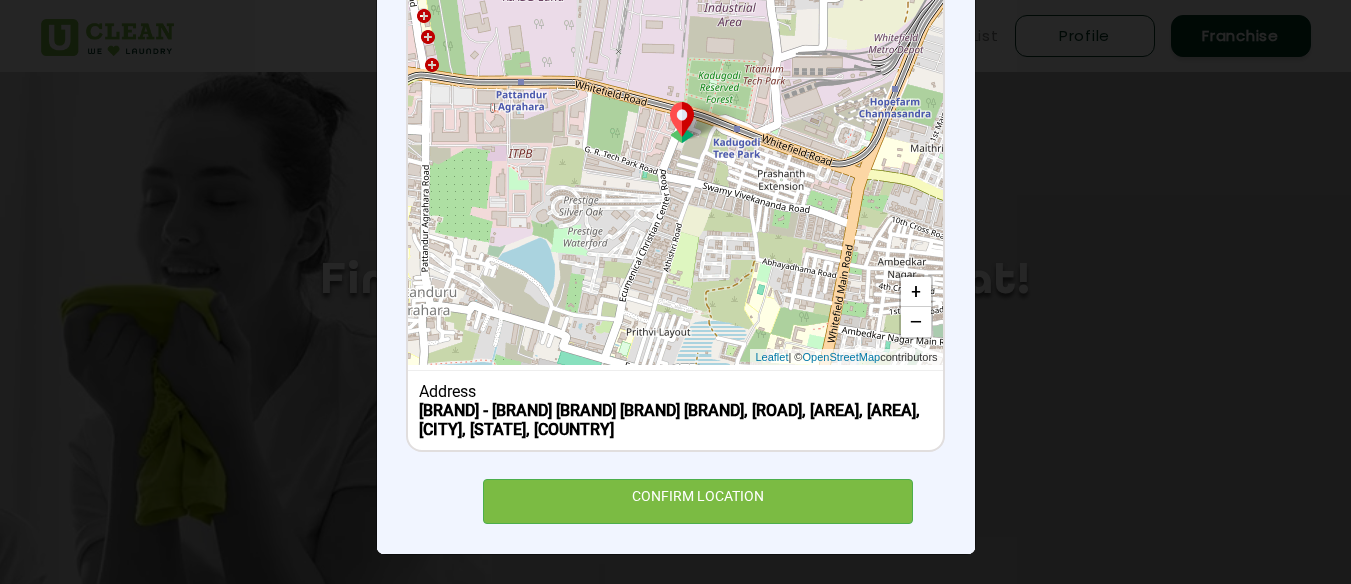 scroll, scrollTop: 339, scrollLeft: 0, axis: vertical 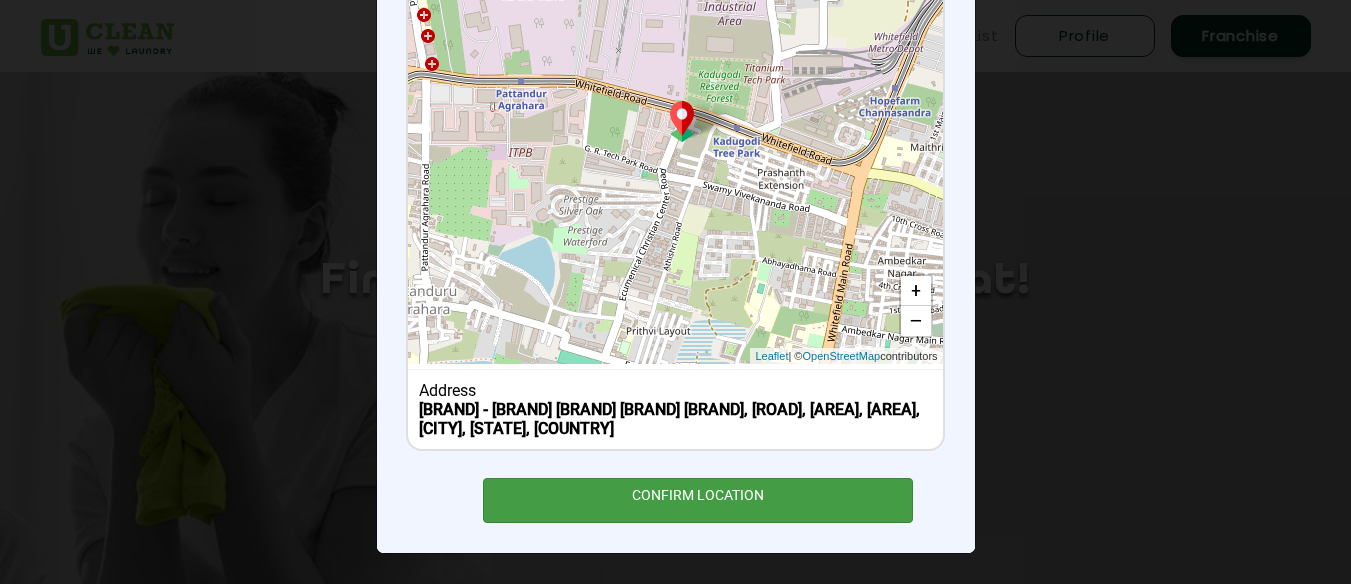 click on "CONFIRM LOCATION" at bounding box center (698, 500) 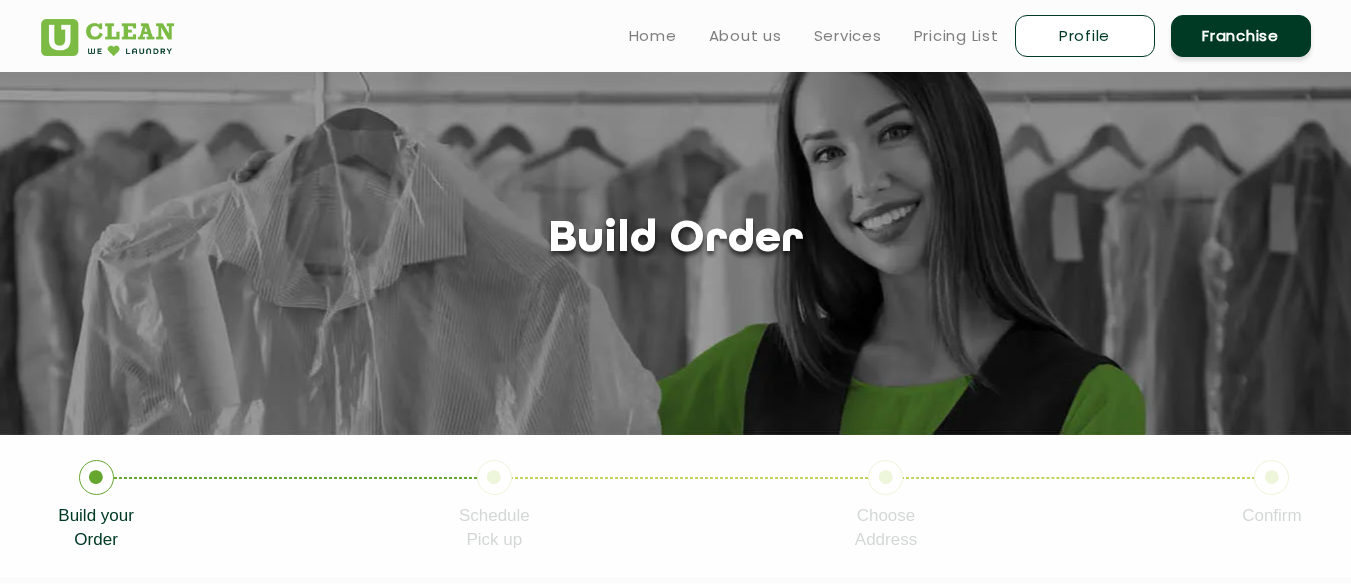 scroll, scrollTop: 0, scrollLeft: 0, axis: both 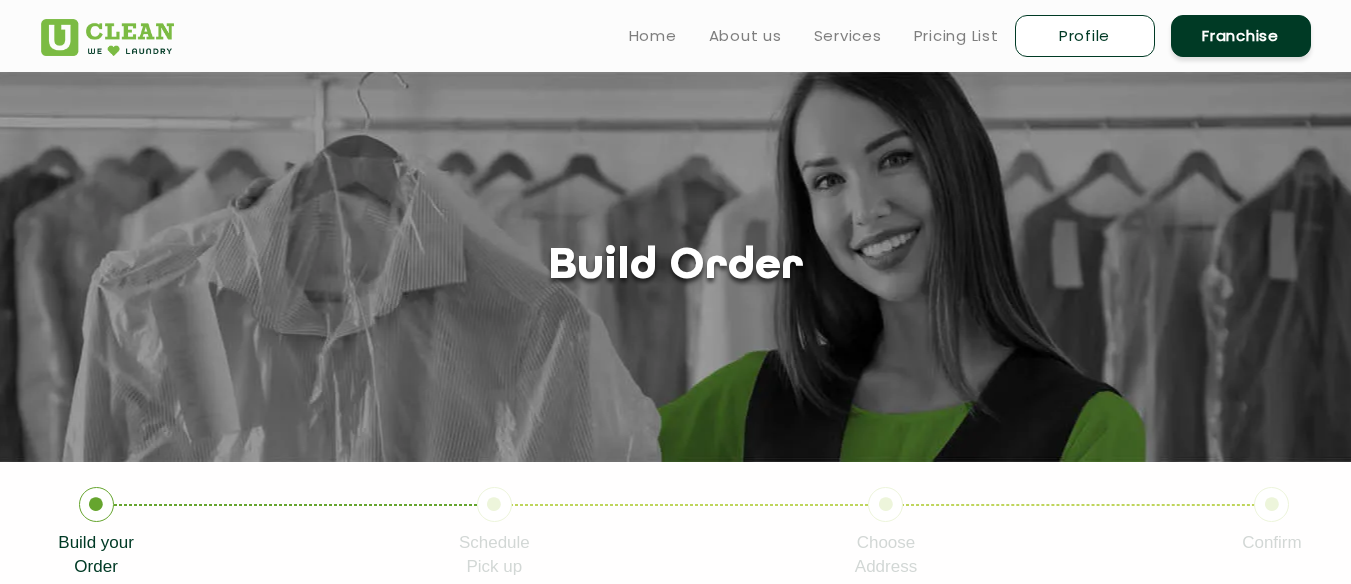 click on "Home  About us Services  Pricing List Profile Franchise" at bounding box center (962, 35) 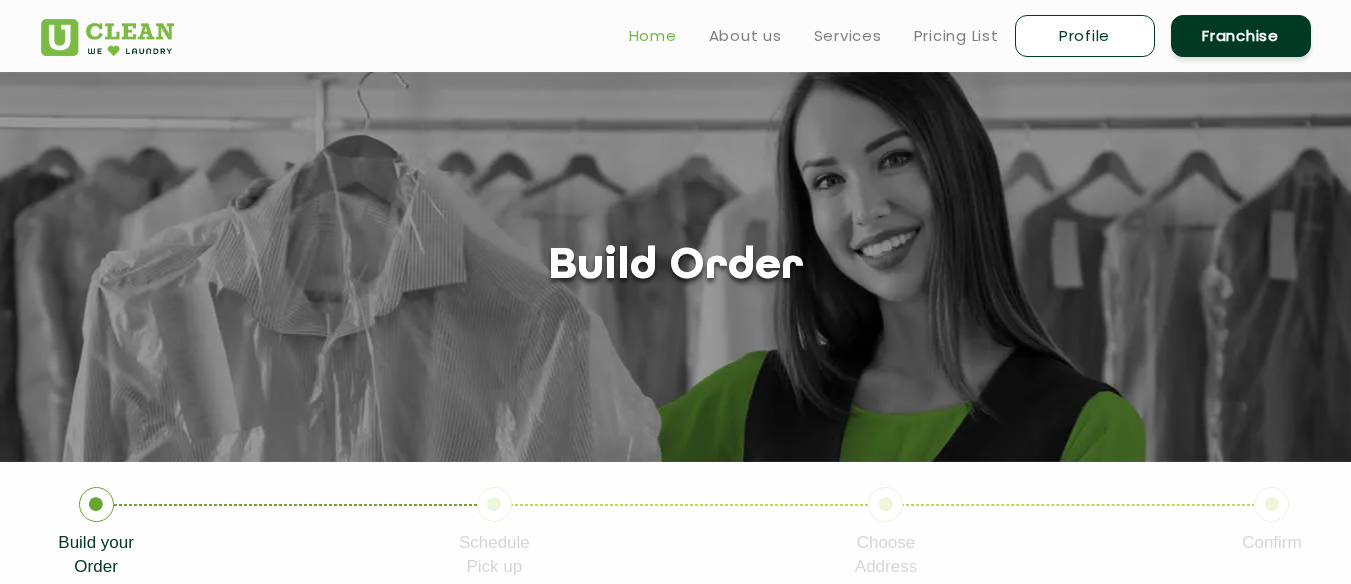 click on "Home" at bounding box center (653, 36) 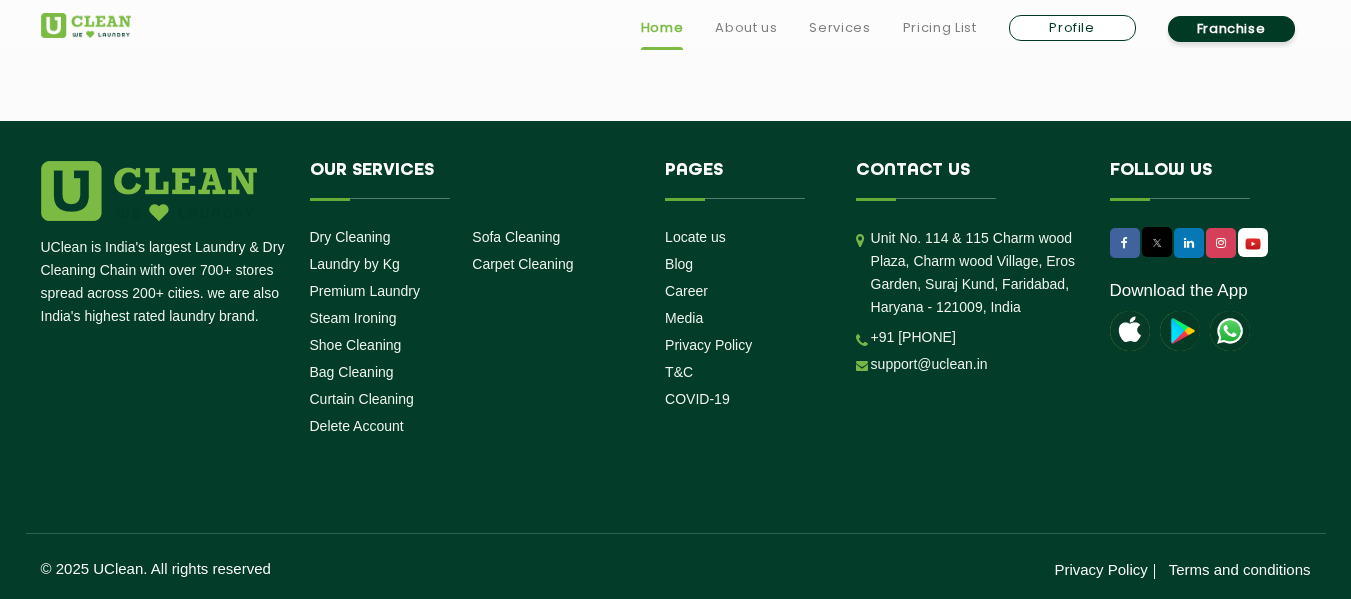 scroll, scrollTop: 5723, scrollLeft: 0, axis: vertical 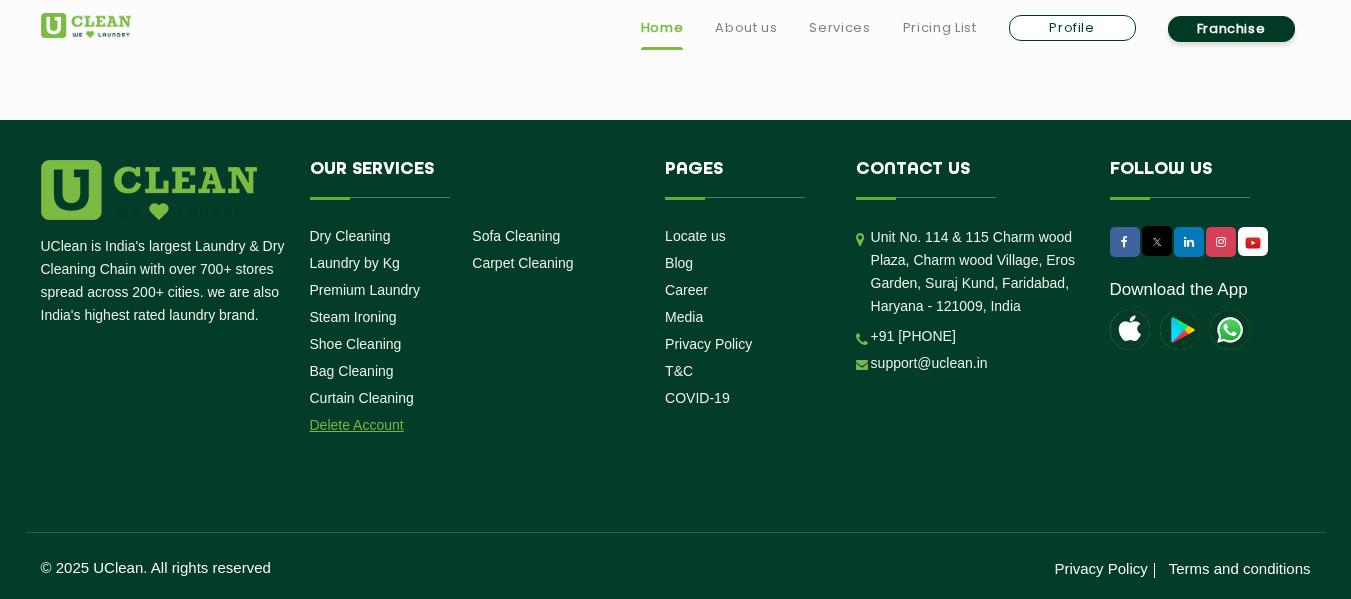 click on "Delete Account" at bounding box center (357, 425) 